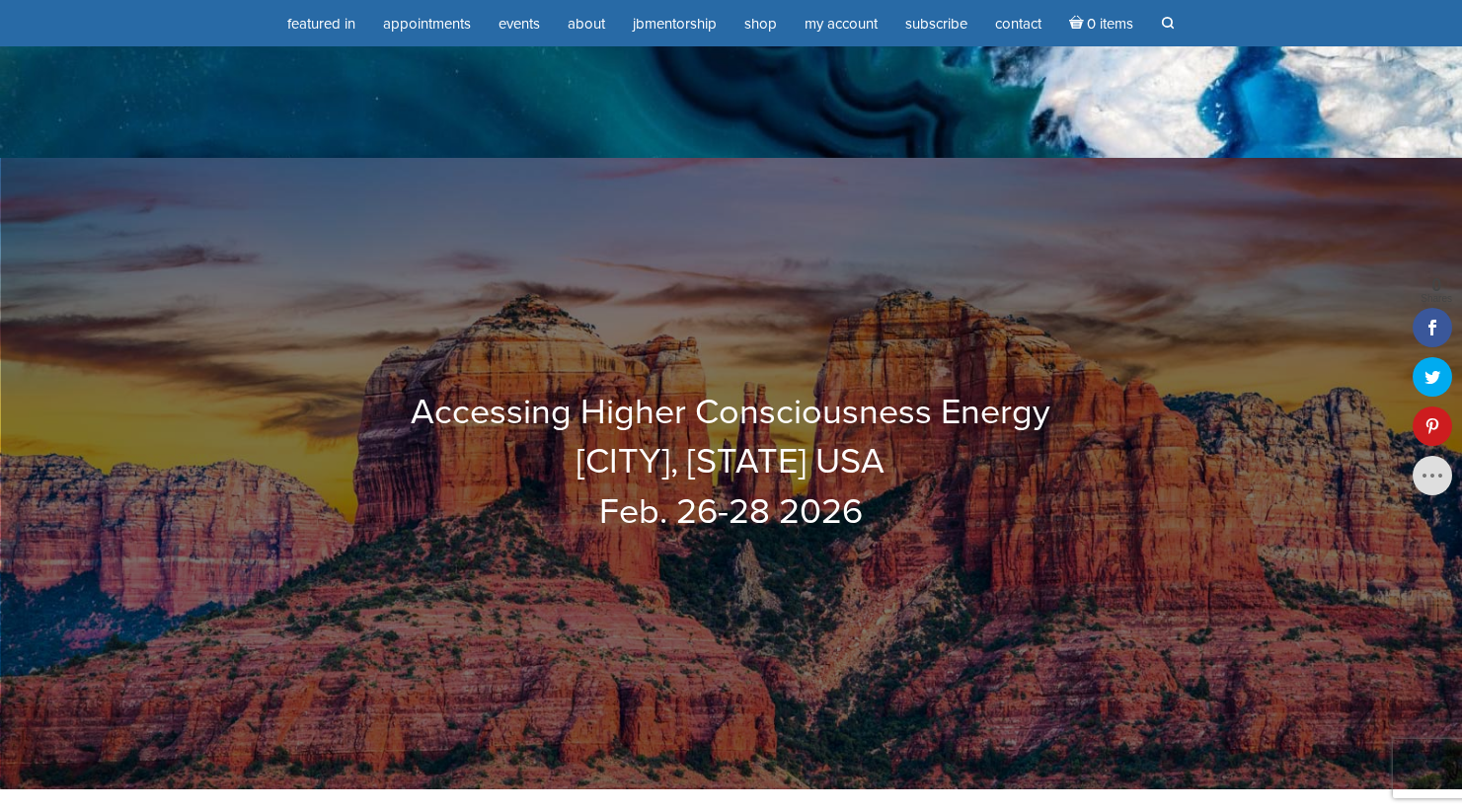 scroll, scrollTop: 4831, scrollLeft: 0, axis: vertical 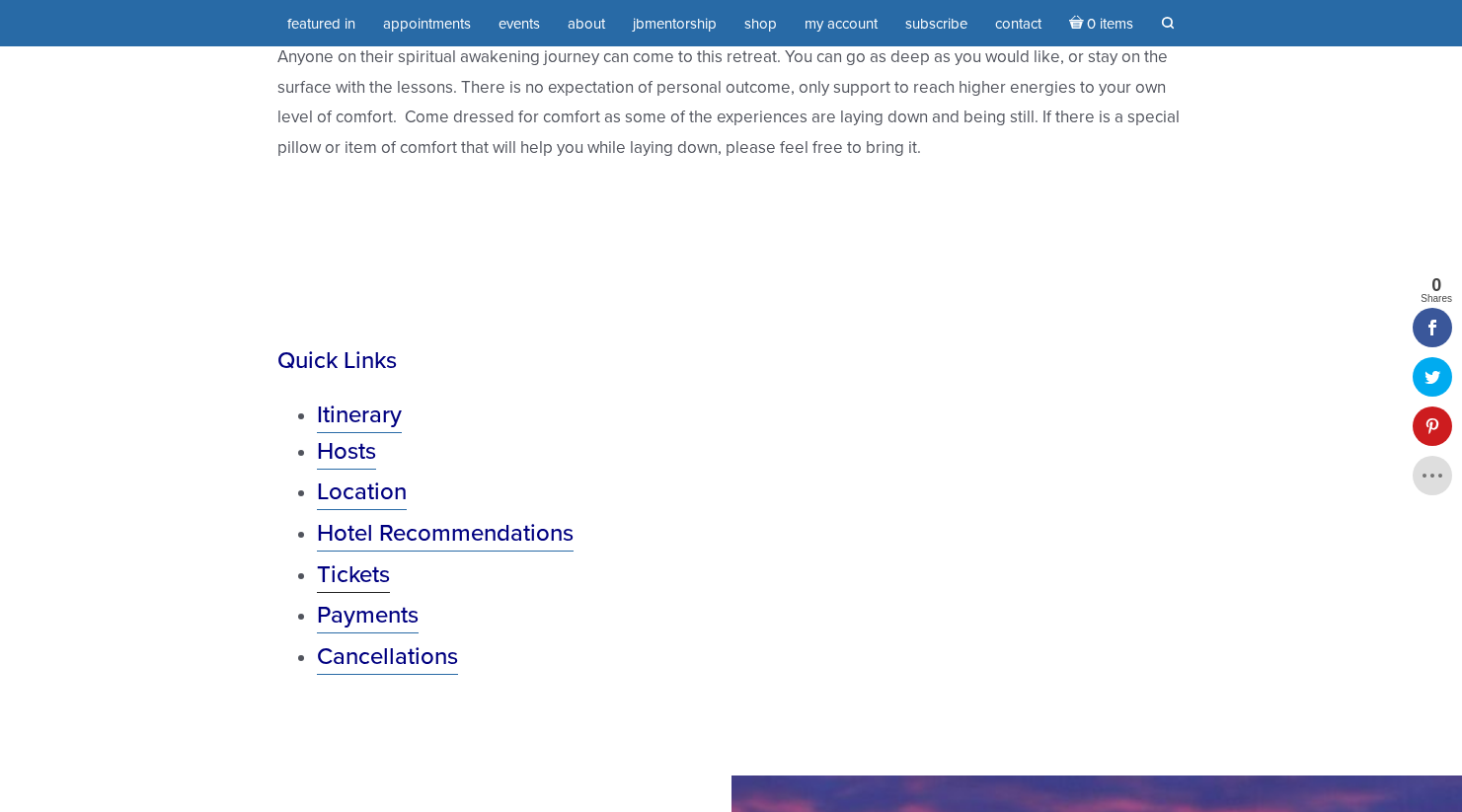 click on "Tickets" at bounding box center (353, 574) 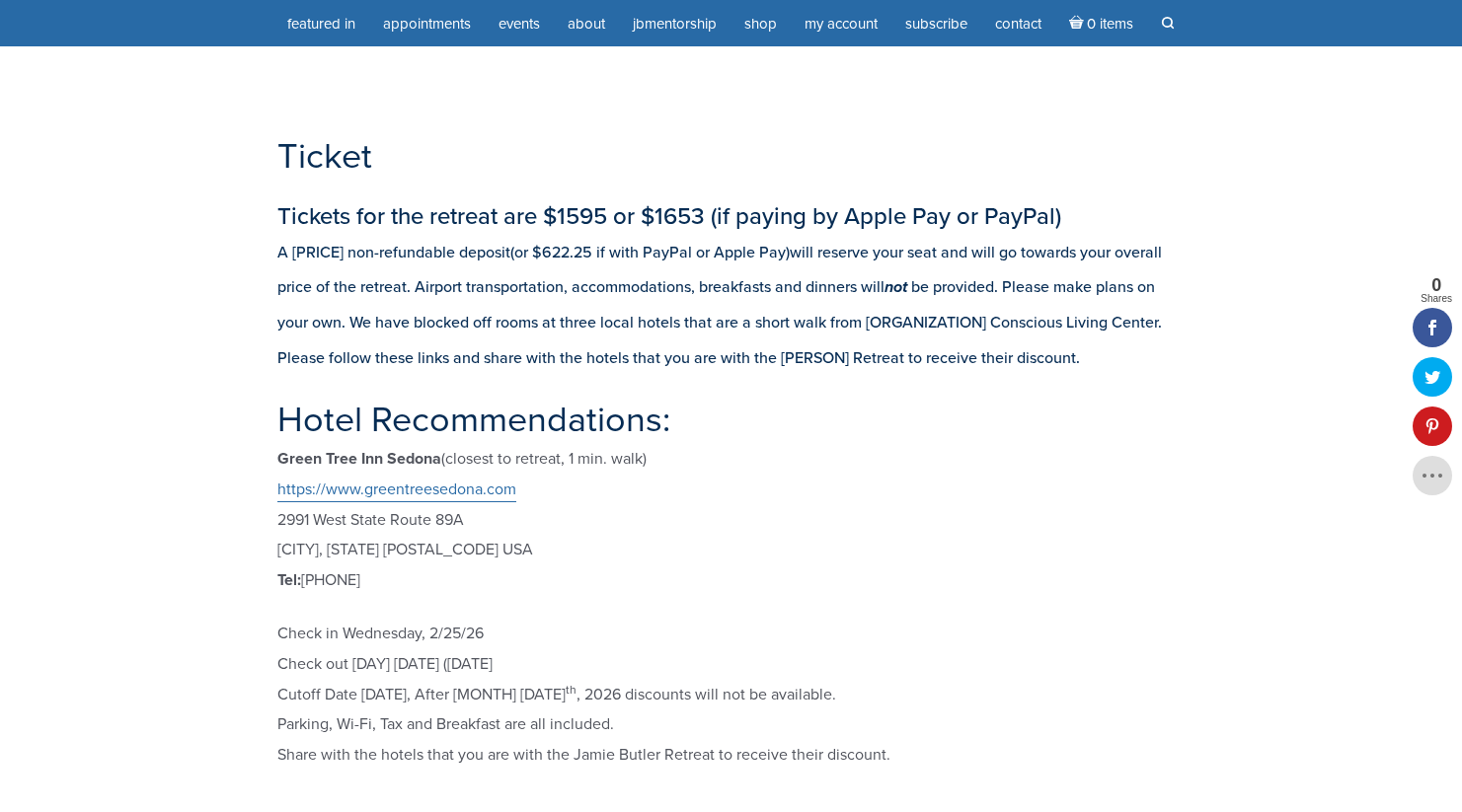 scroll, scrollTop: 8577, scrollLeft: 0, axis: vertical 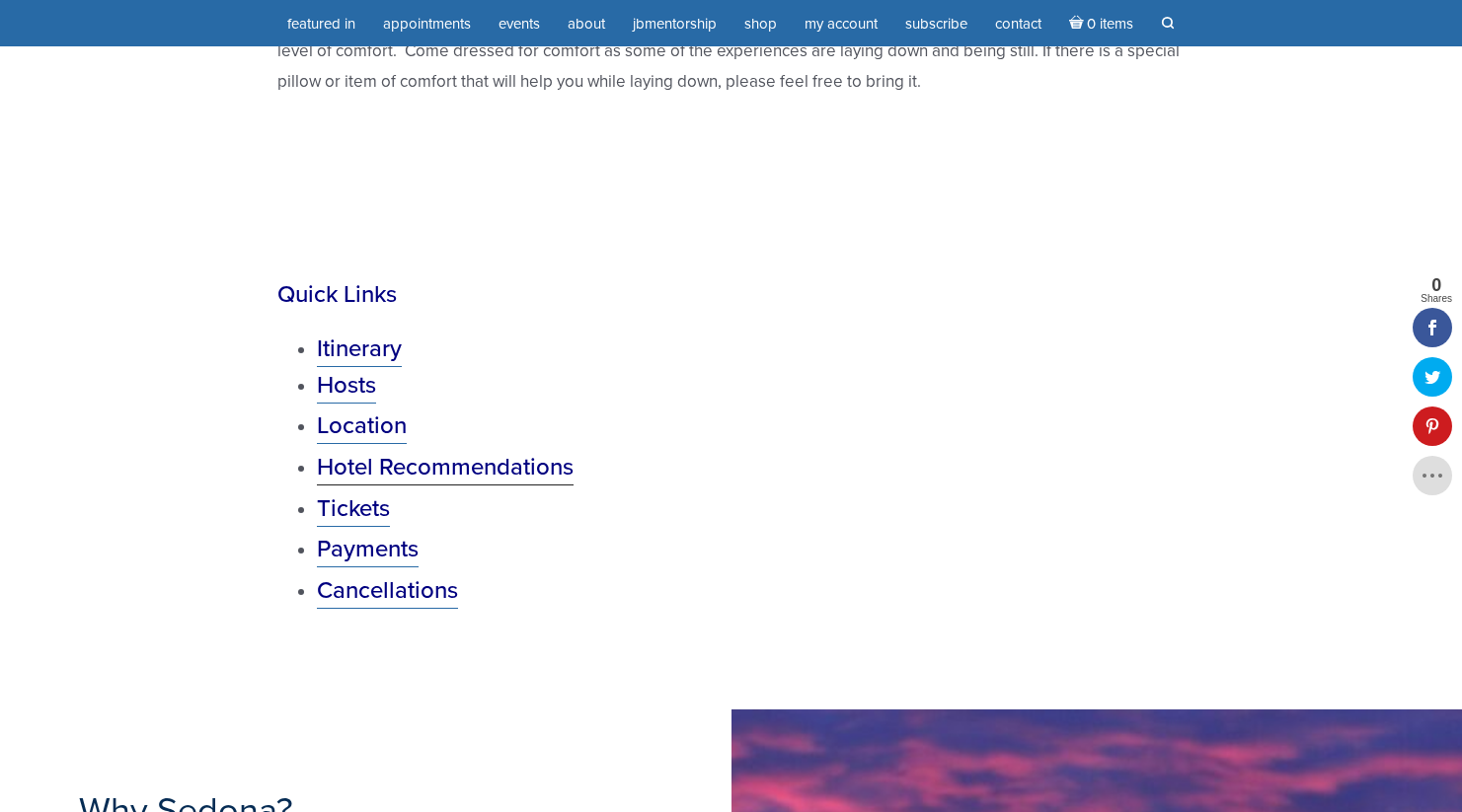 click on "Hotel Recommendations" at bounding box center (445, 467) 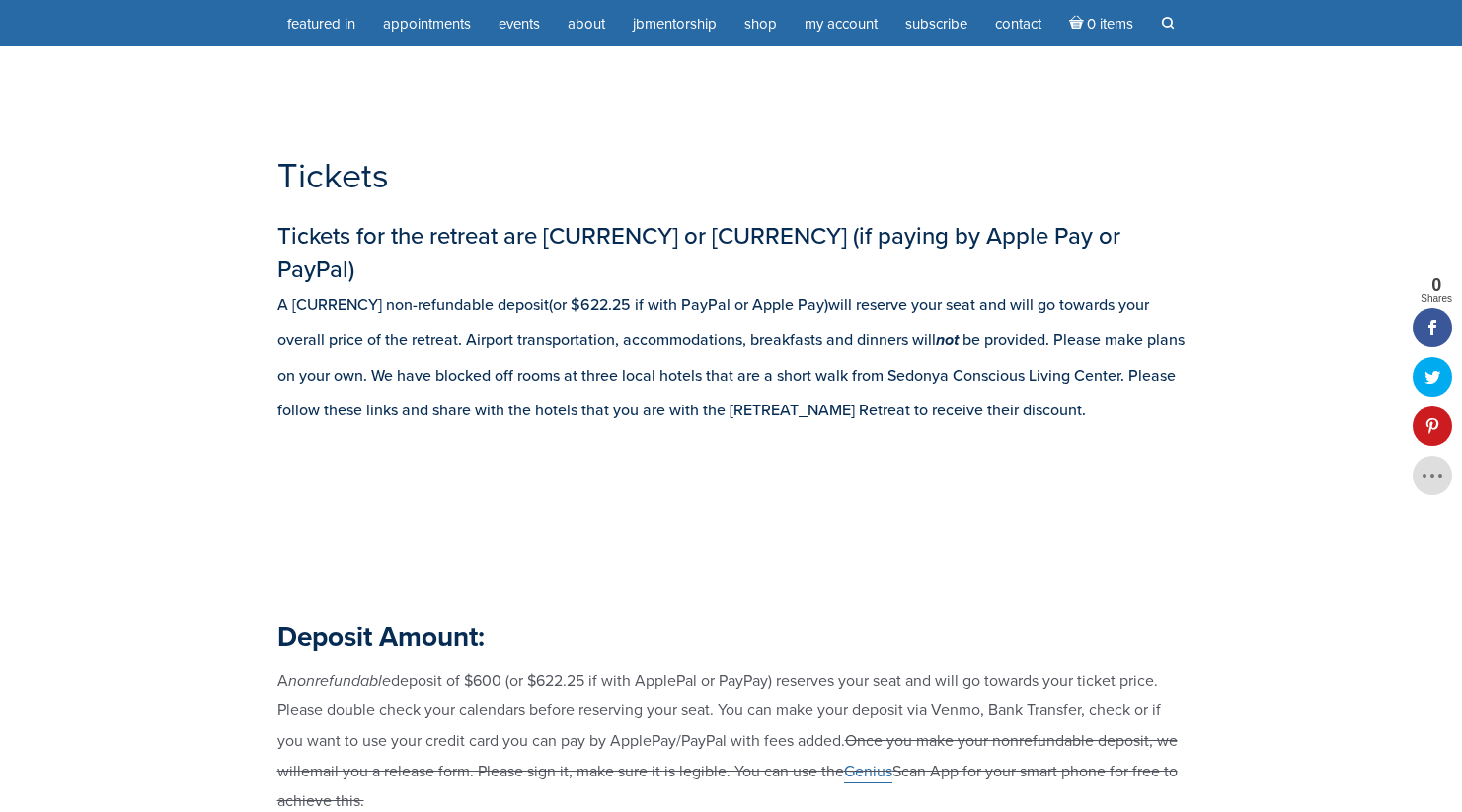 scroll, scrollTop: 8555, scrollLeft: 0, axis: vertical 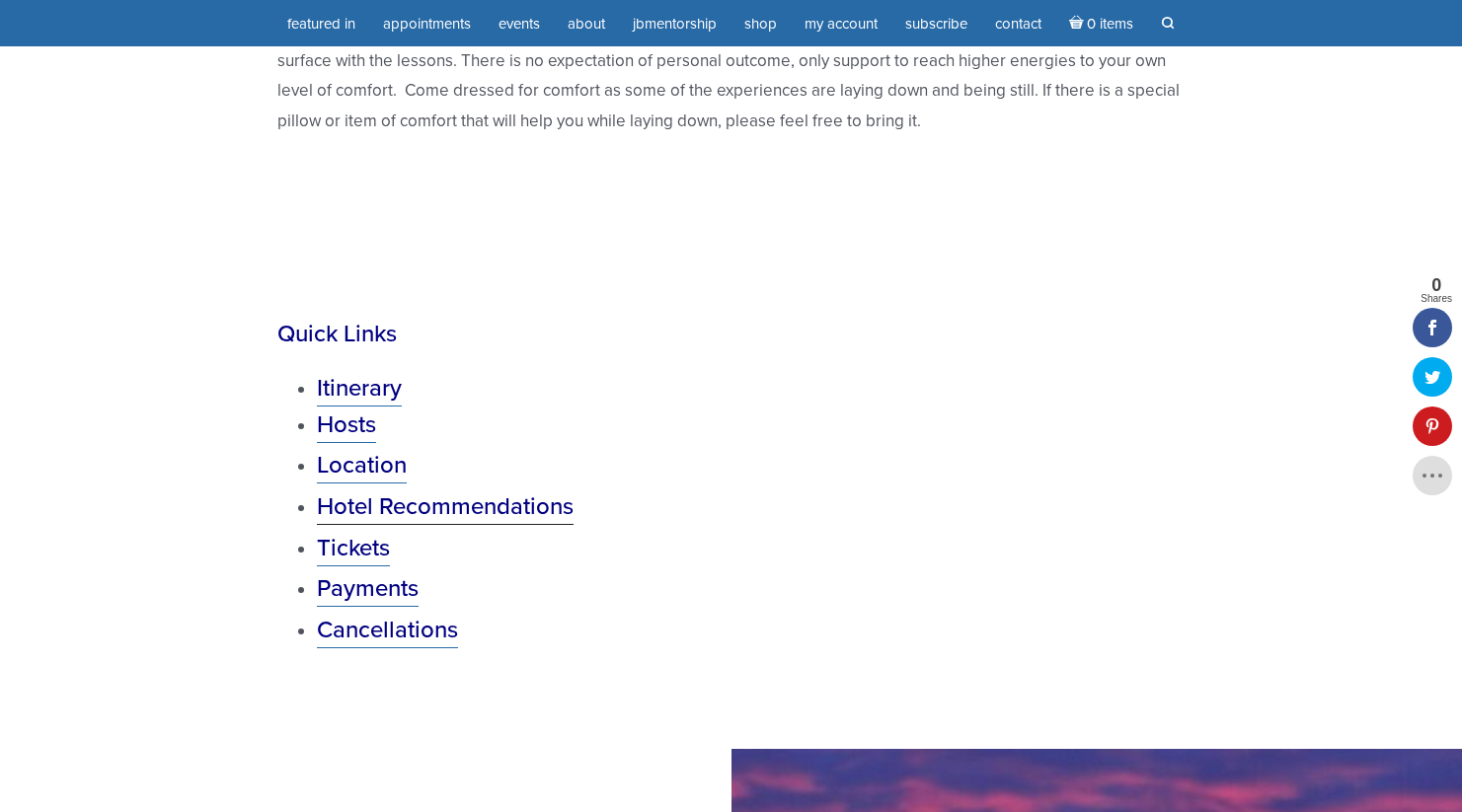 click on "Hotel Recommendations" at bounding box center [445, 506] 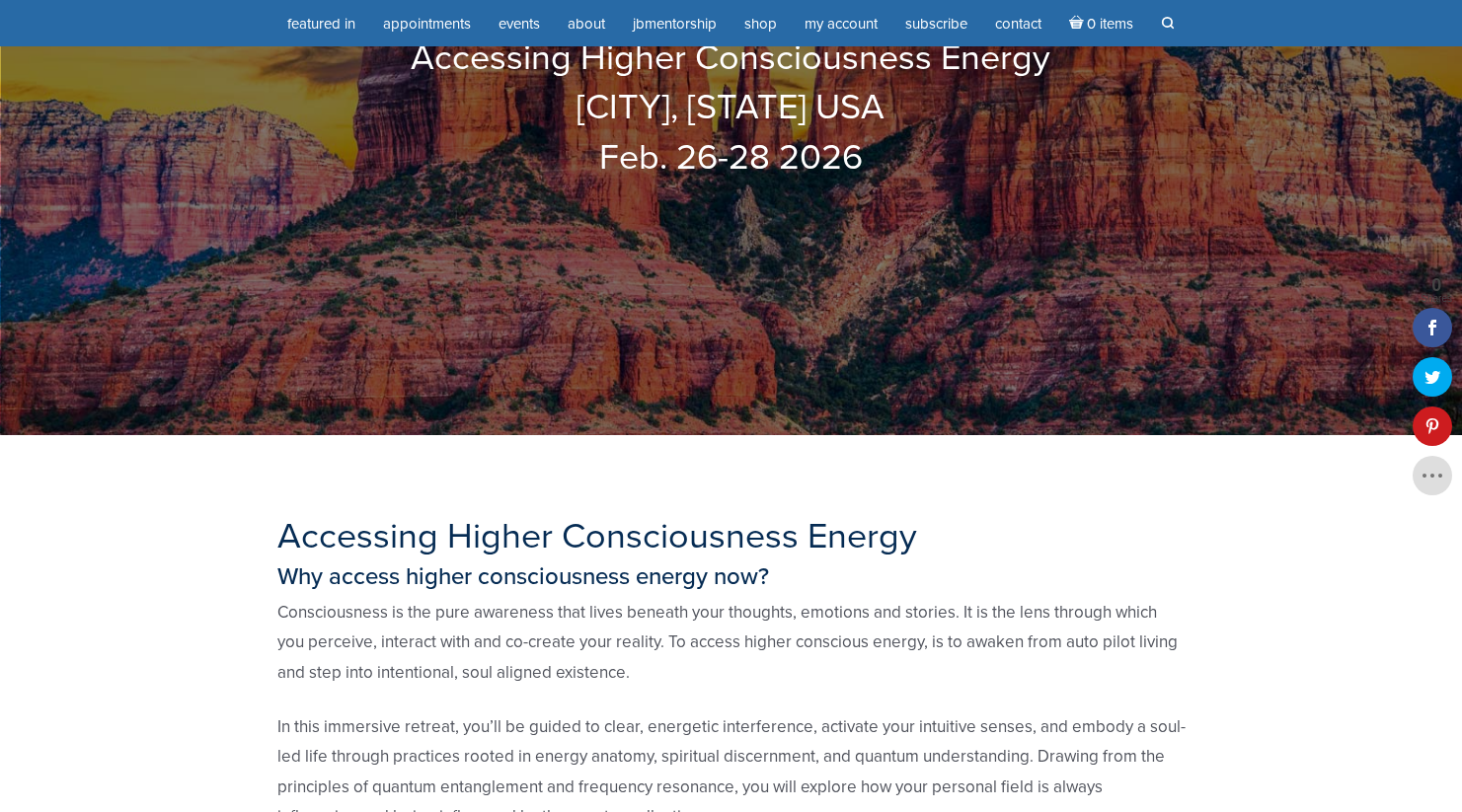 scroll, scrollTop: 0, scrollLeft: 0, axis: both 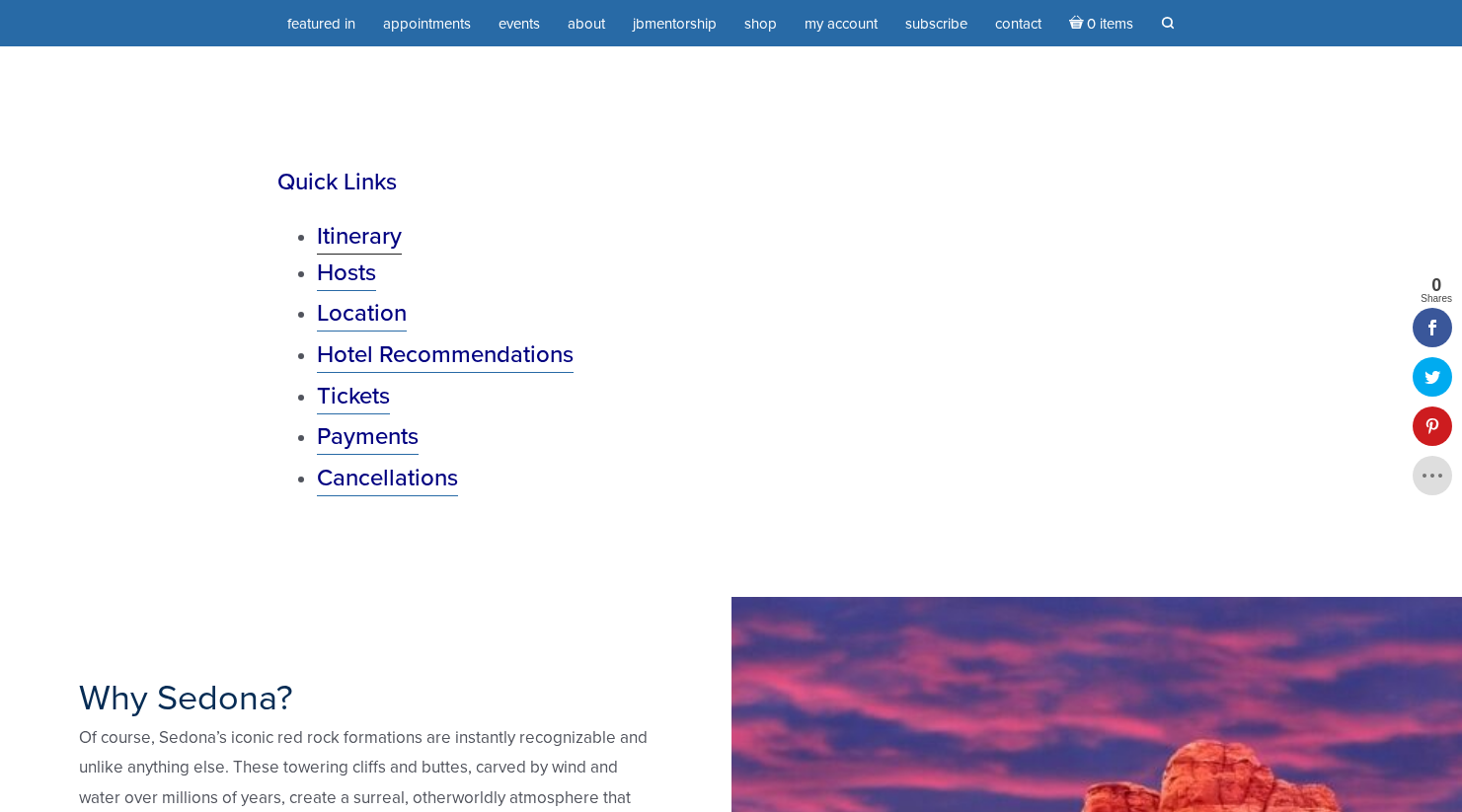 click on "Itinerary" at bounding box center (359, 236) 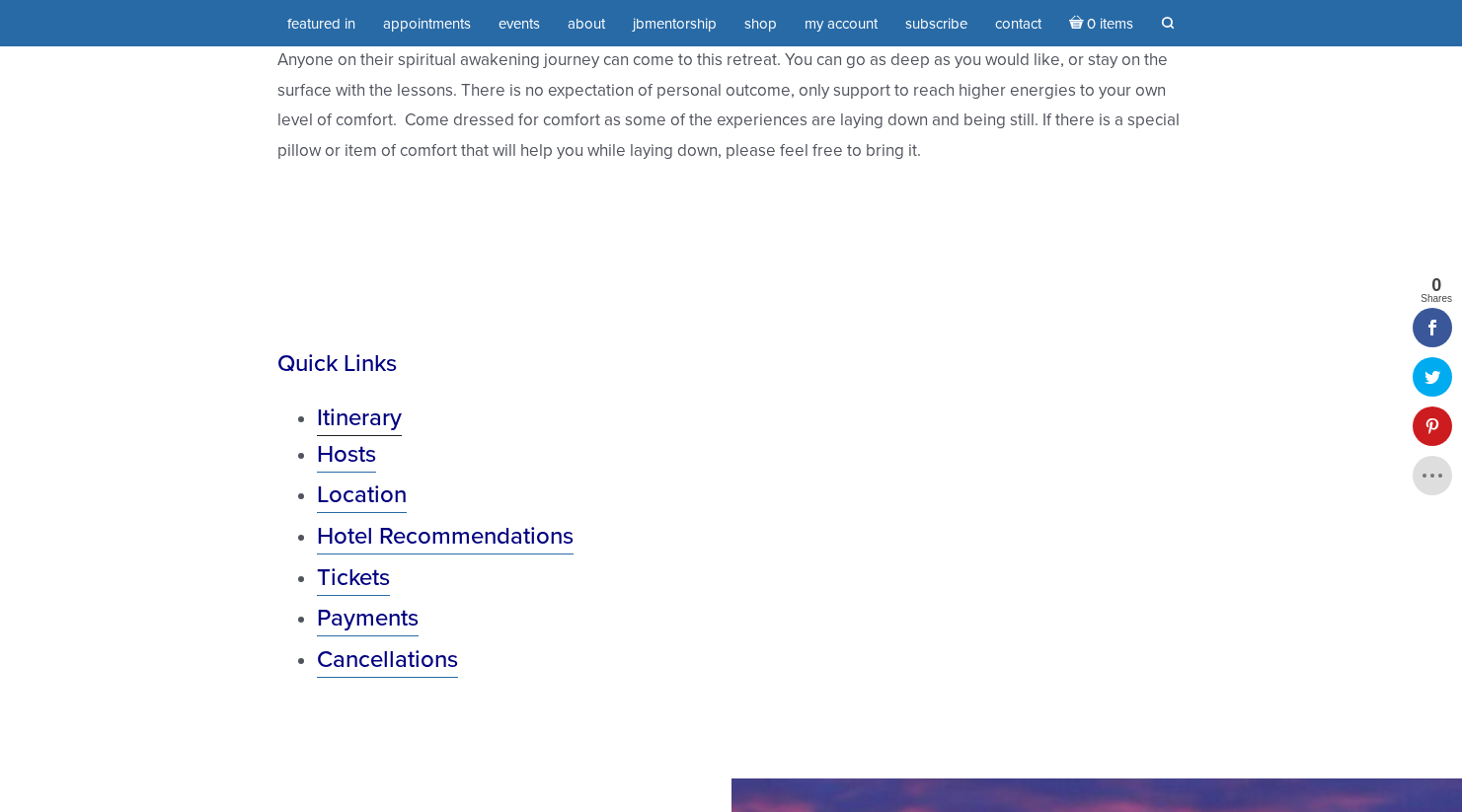 scroll, scrollTop: 1345, scrollLeft: 0, axis: vertical 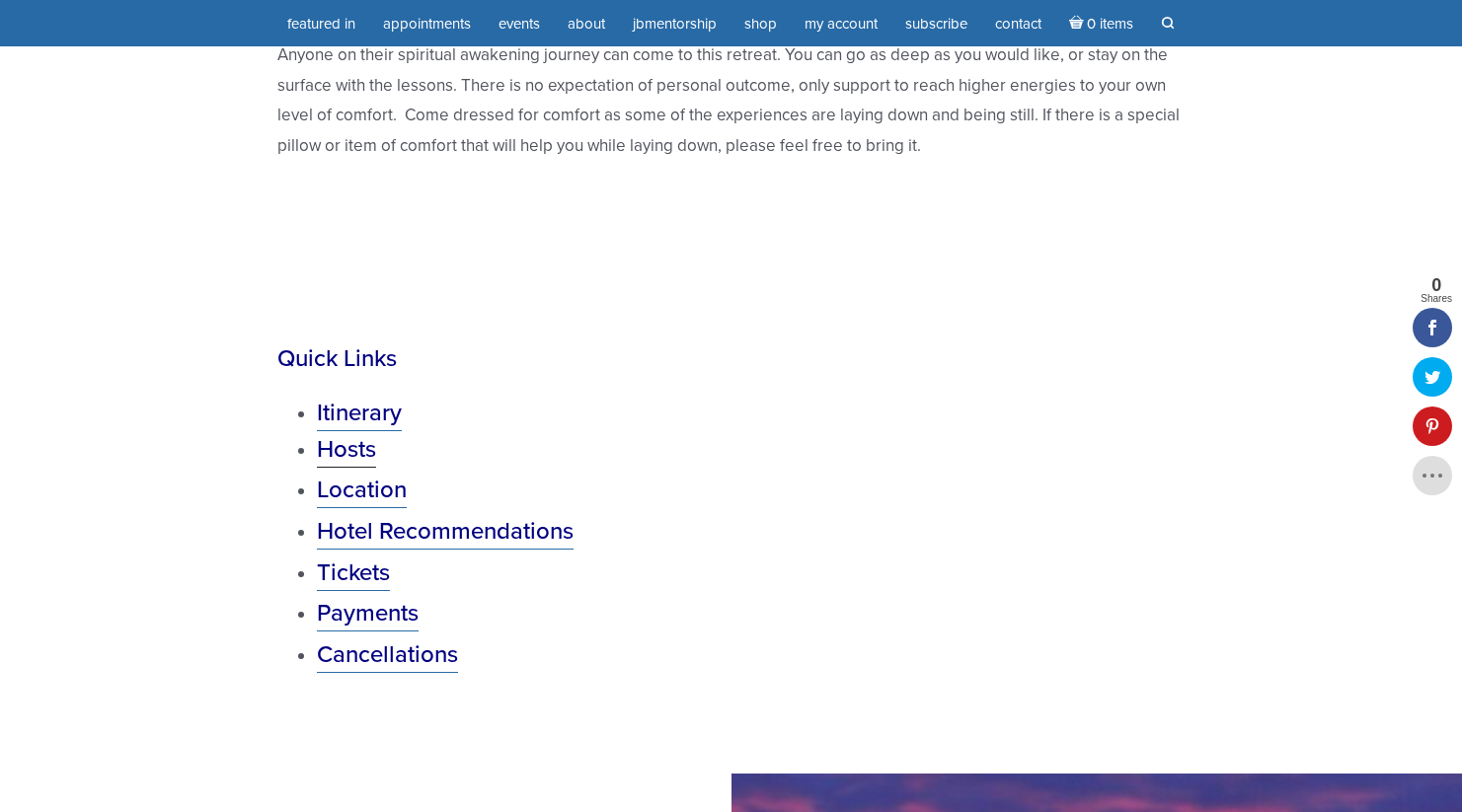 click on "Hosts" at bounding box center [346, 449] 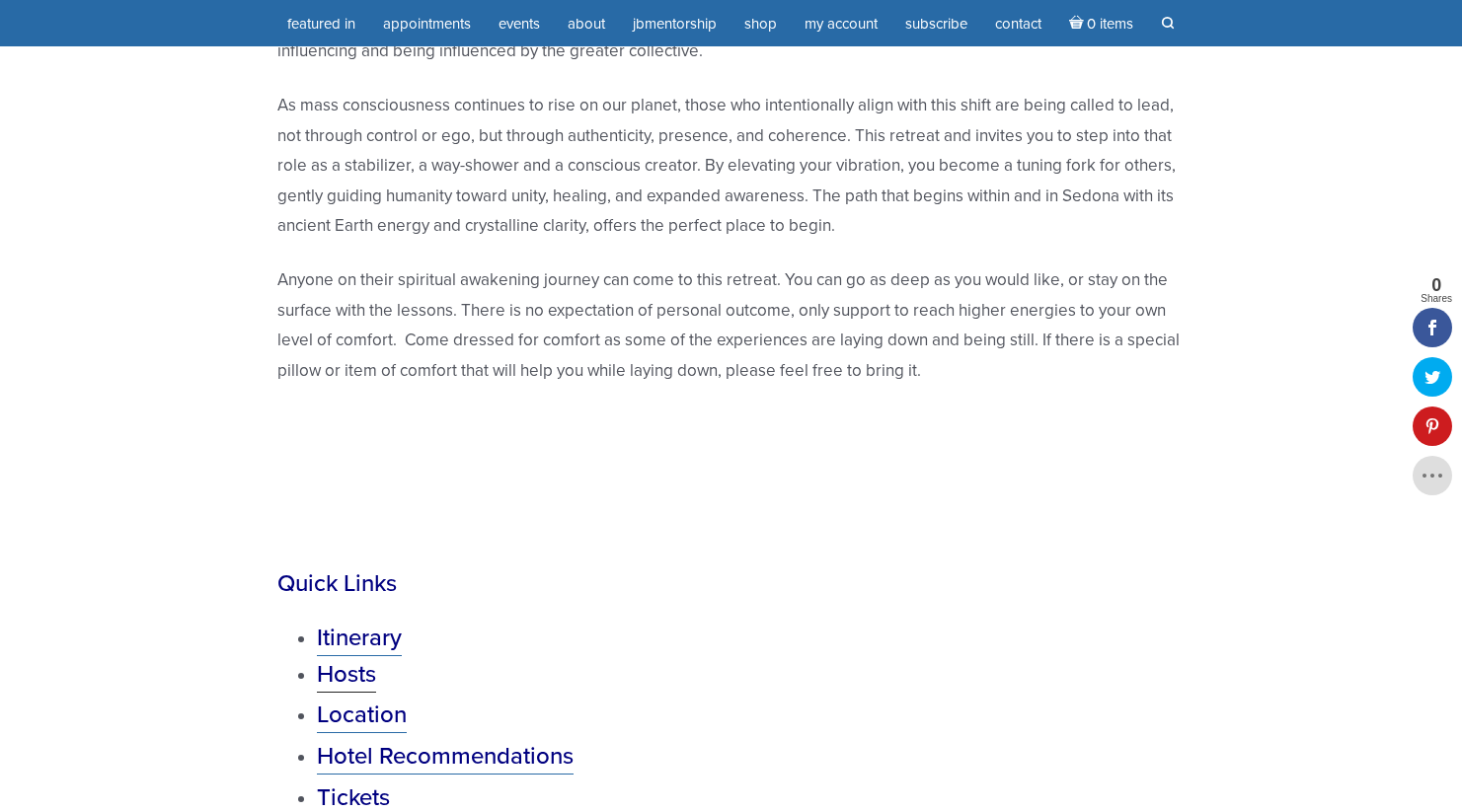 scroll, scrollTop: 1166, scrollLeft: 0, axis: vertical 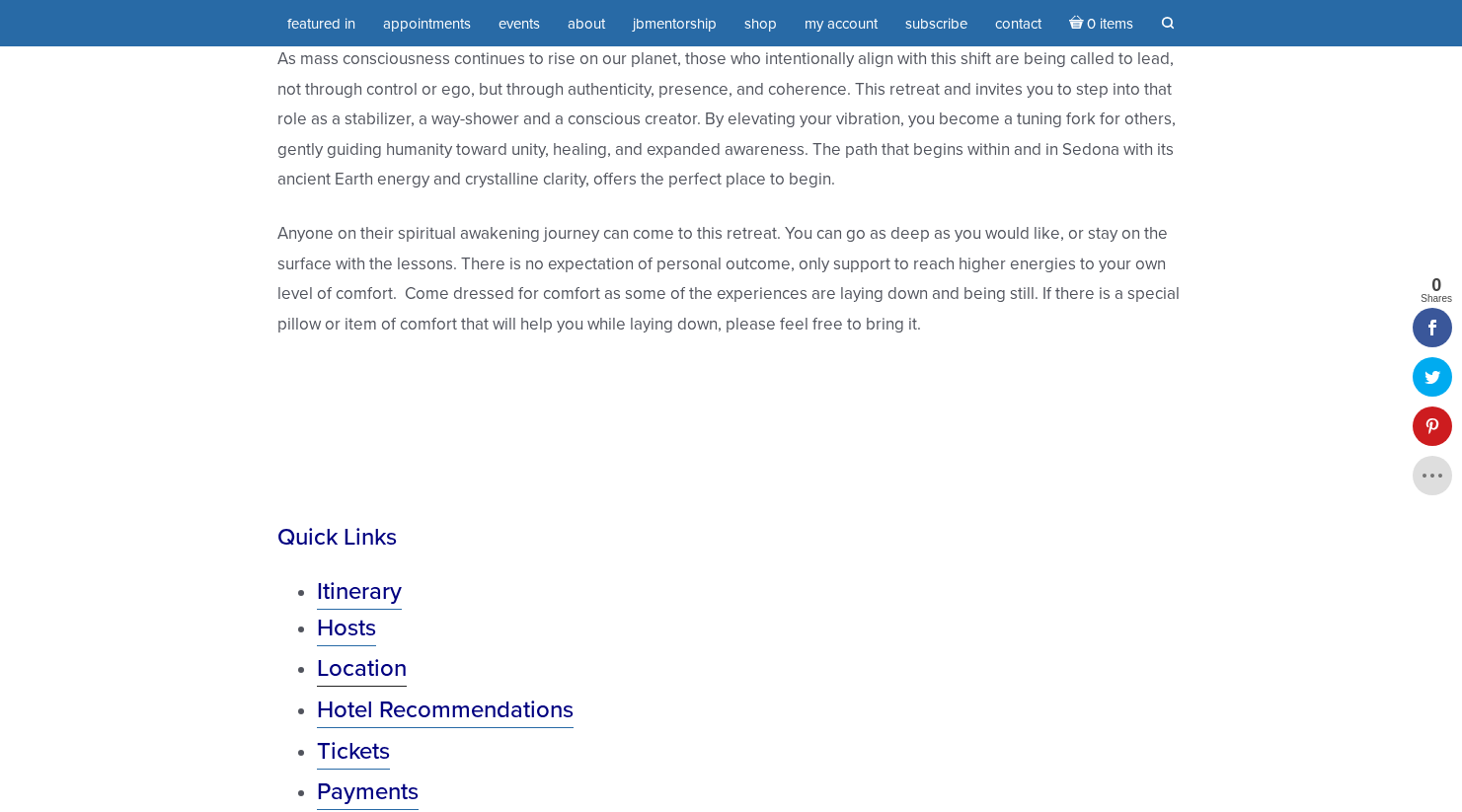 click on "Location" at bounding box center [361, 668] 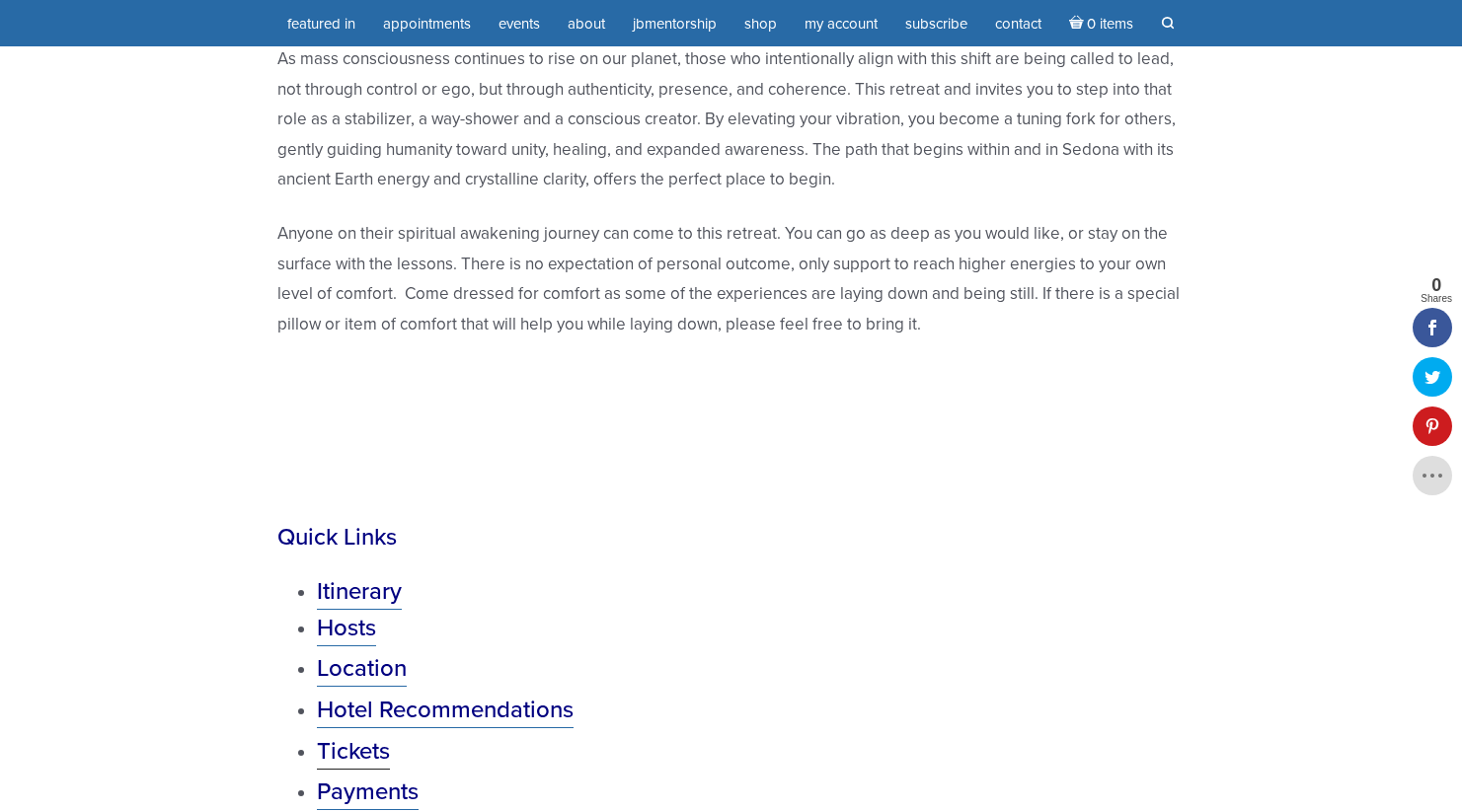 click on "Tickets" at bounding box center [353, 751] 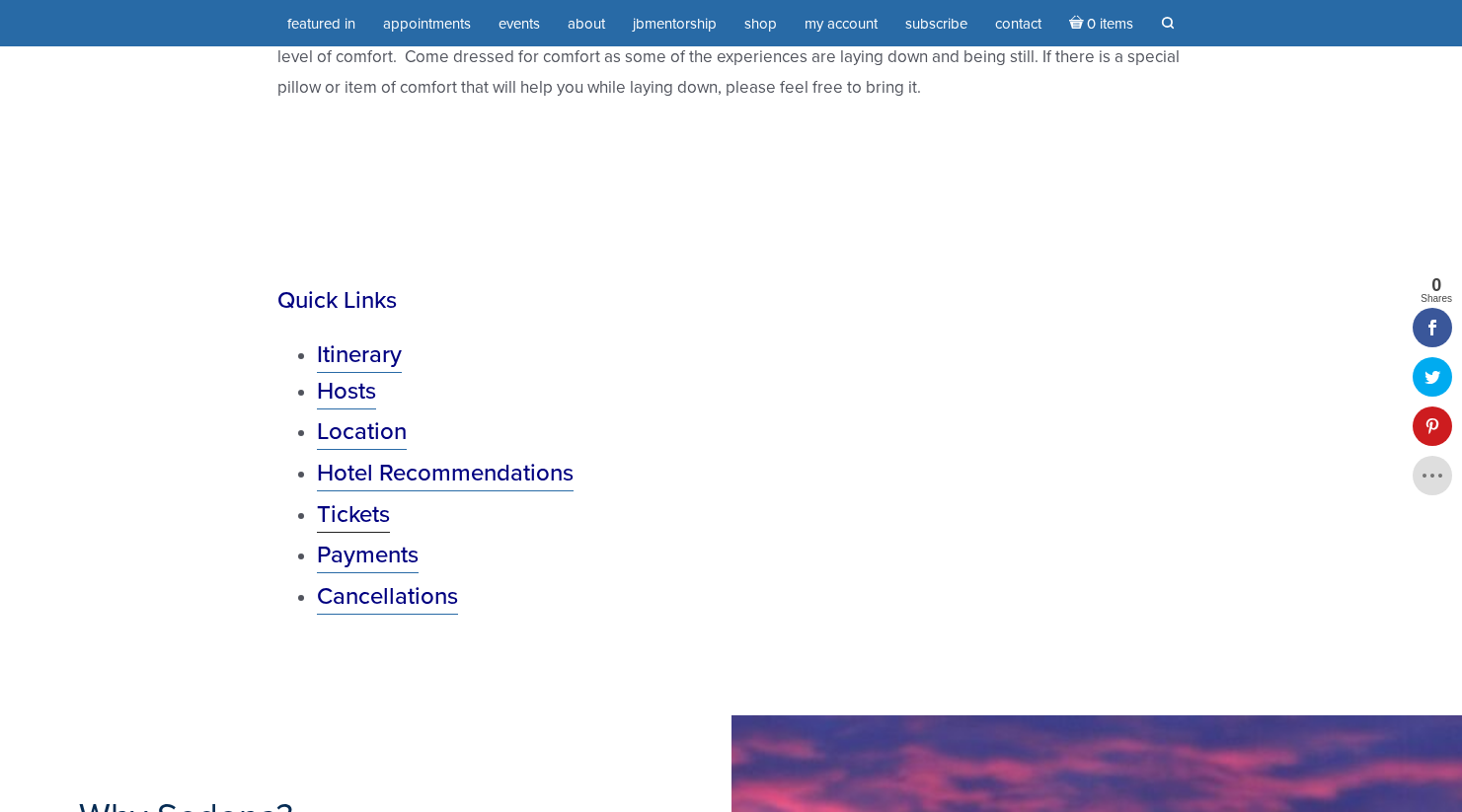 scroll, scrollTop: 1420, scrollLeft: 0, axis: vertical 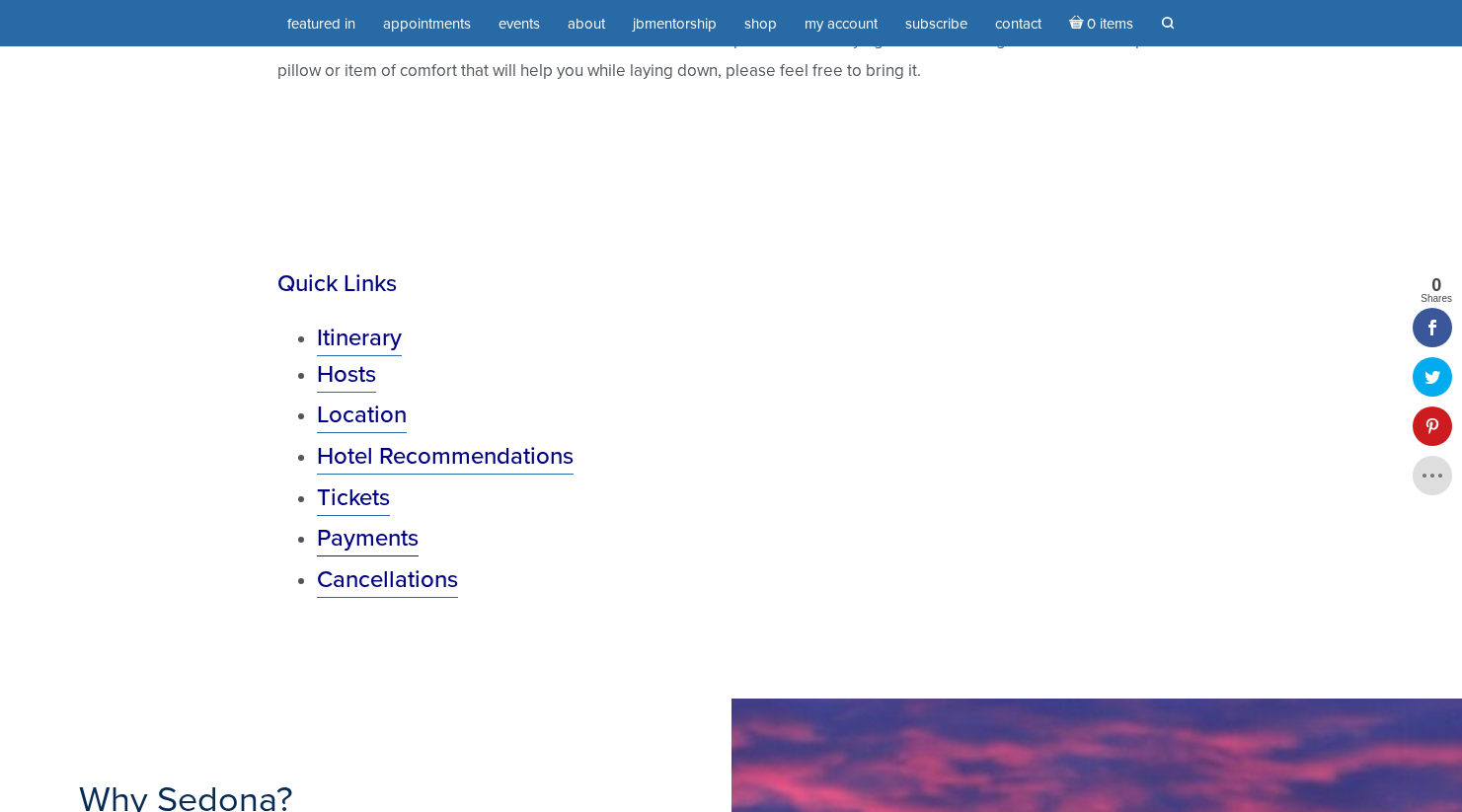 click on "Payments" at bounding box center [367, 538] 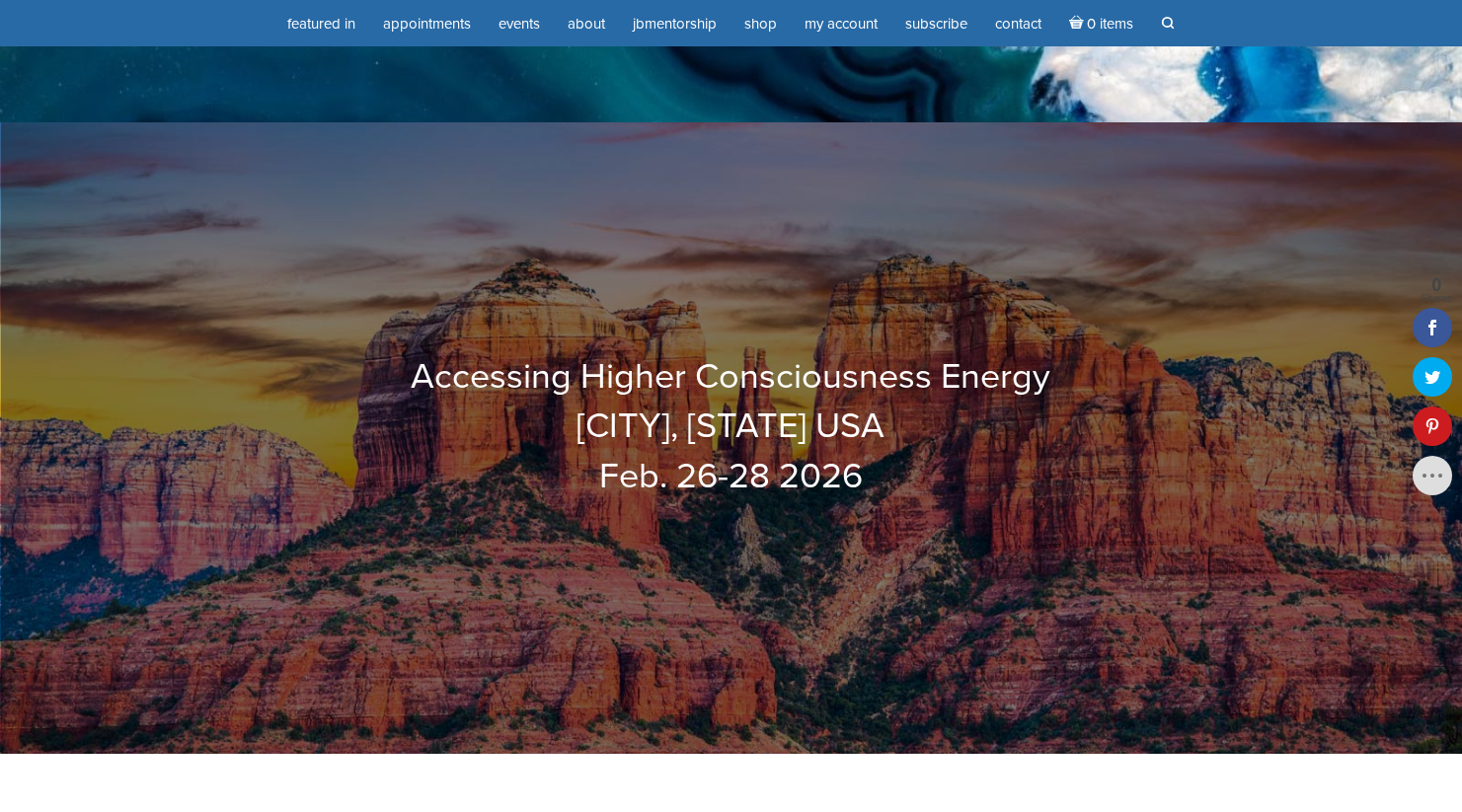 scroll, scrollTop: 0, scrollLeft: 0, axis: both 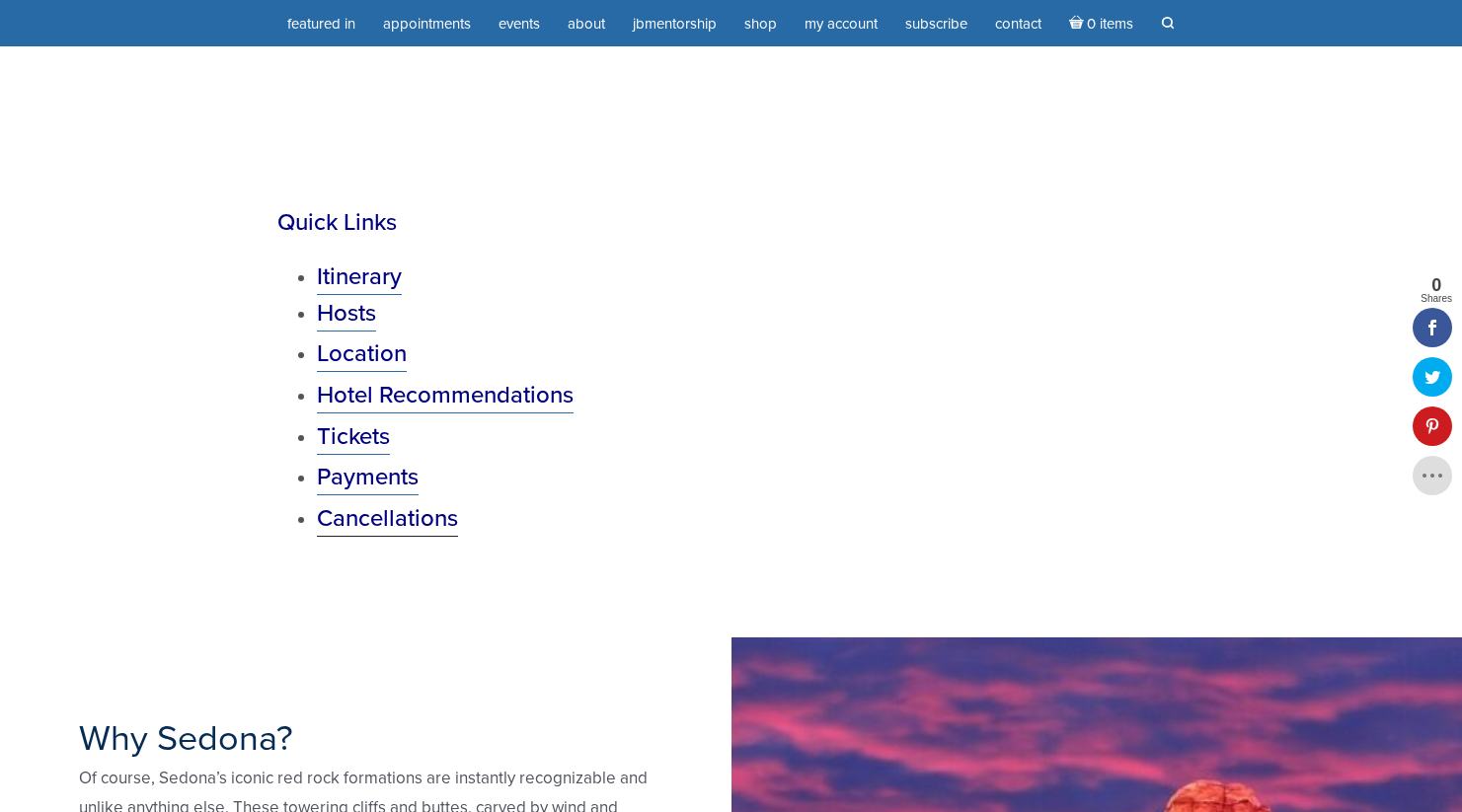 click on "Cancellations" at bounding box center [387, 518] 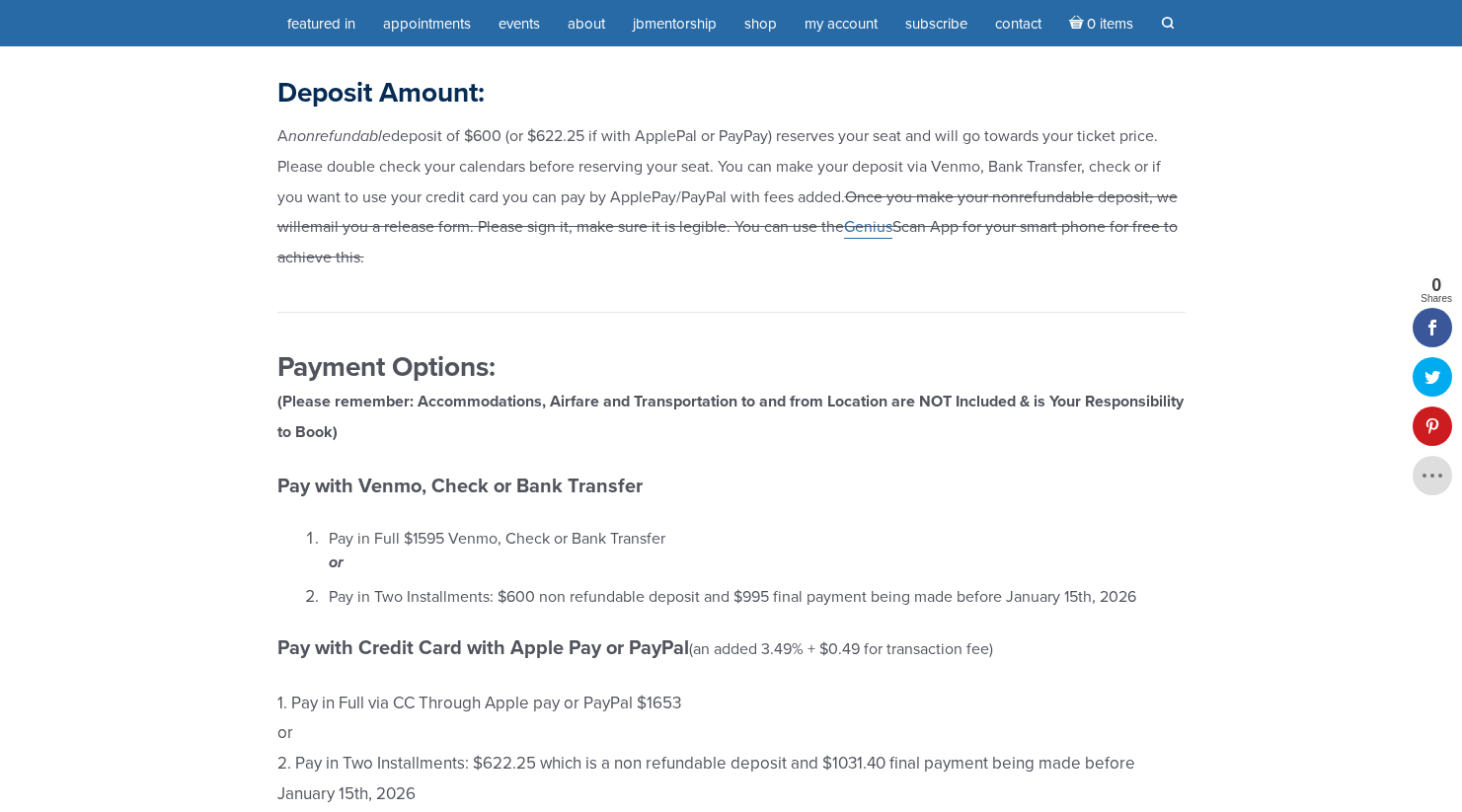 scroll, scrollTop: 8956, scrollLeft: 0, axis: vertical 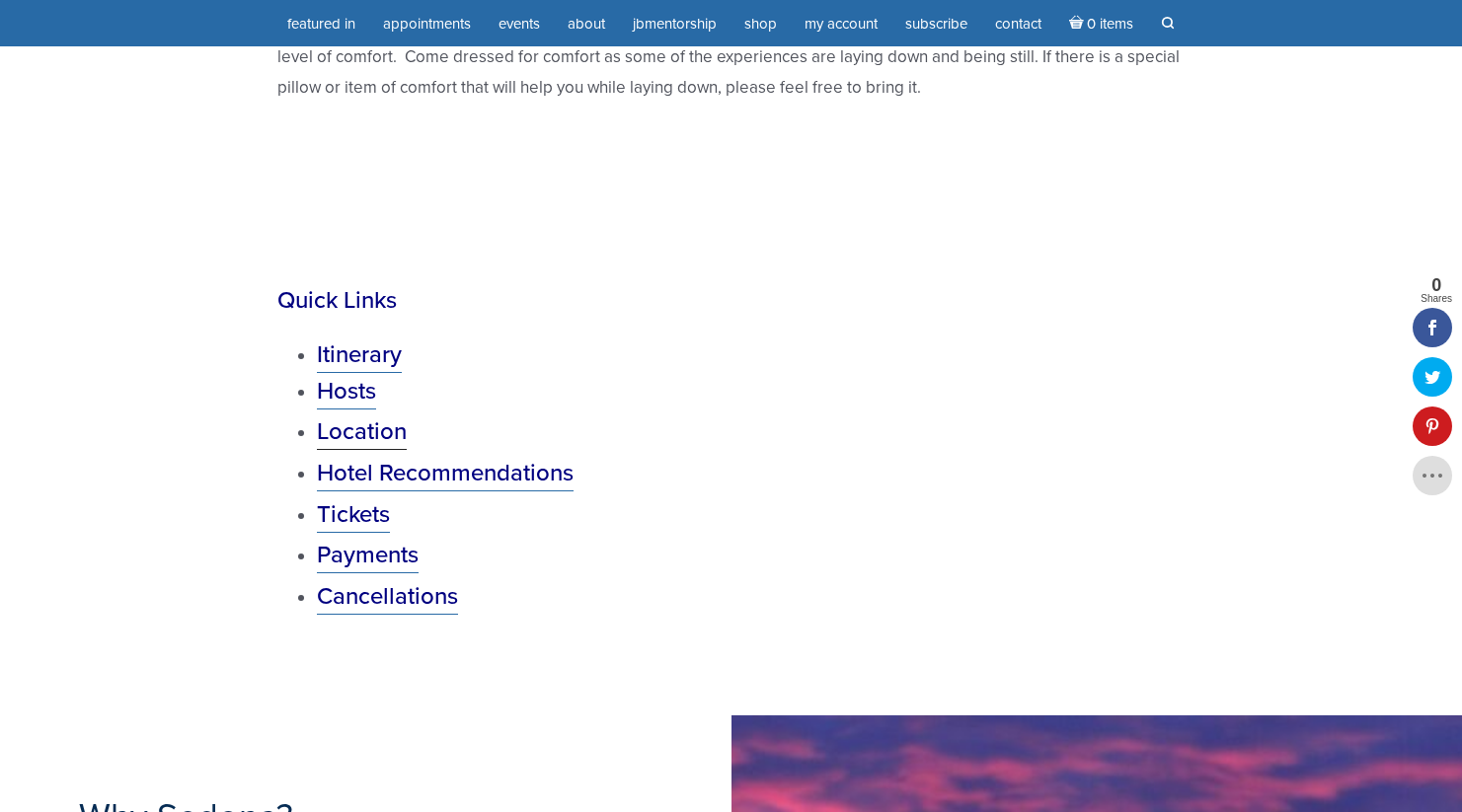 click on "Location" at bounding box center (361, 431) 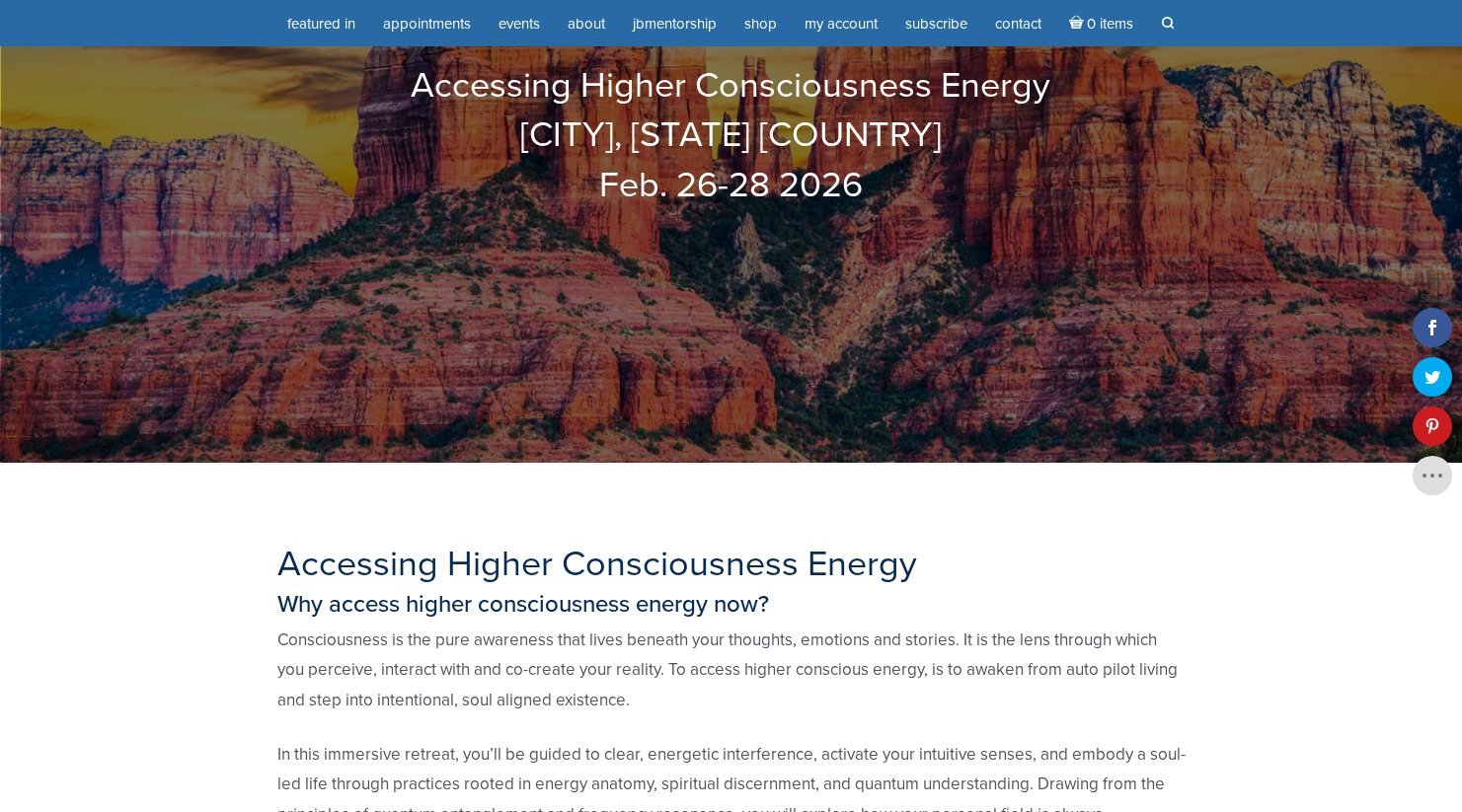 scroll, scrollTop: 0, scrollLeft: 0, axis: both 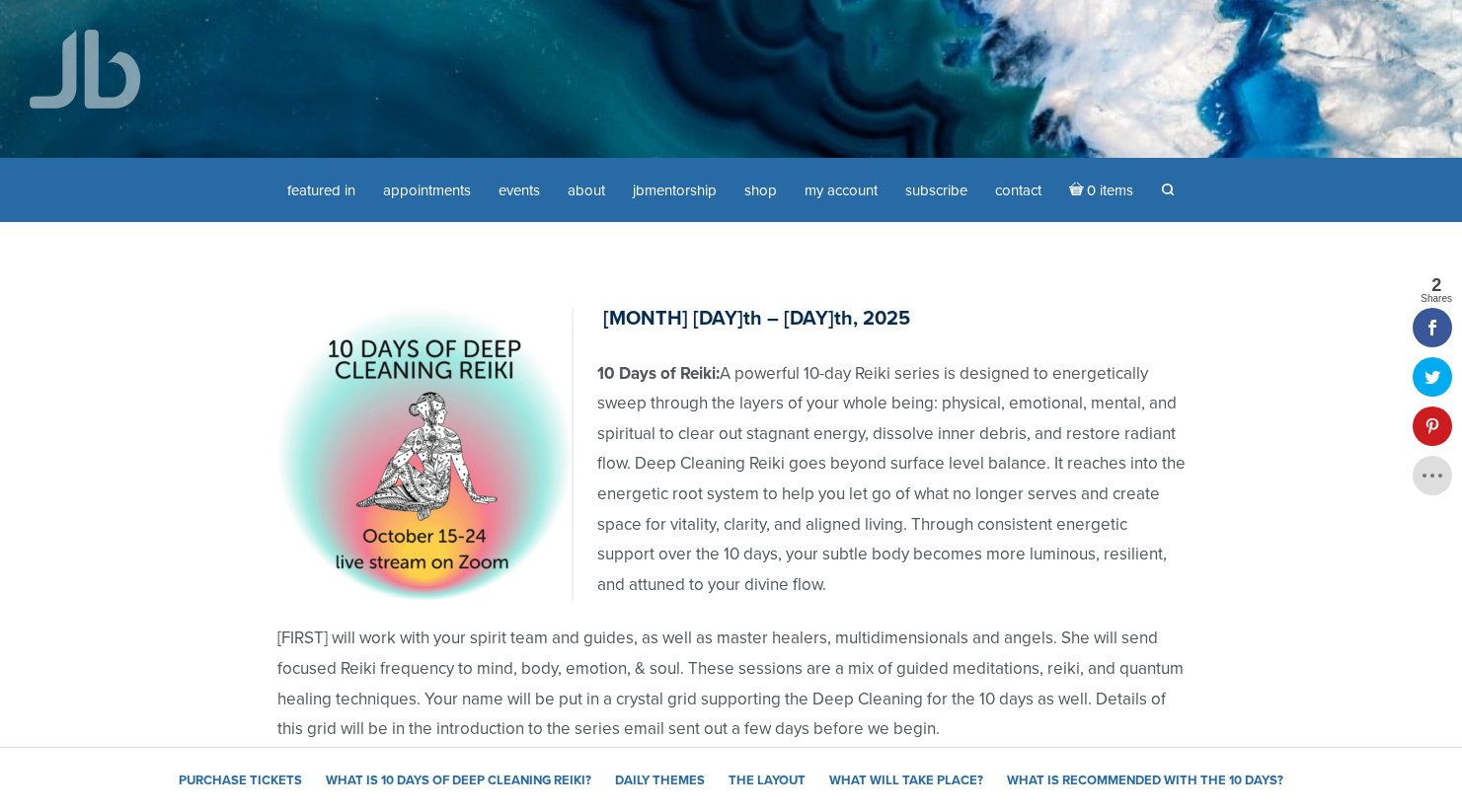 click at bounding box center [85, 69] 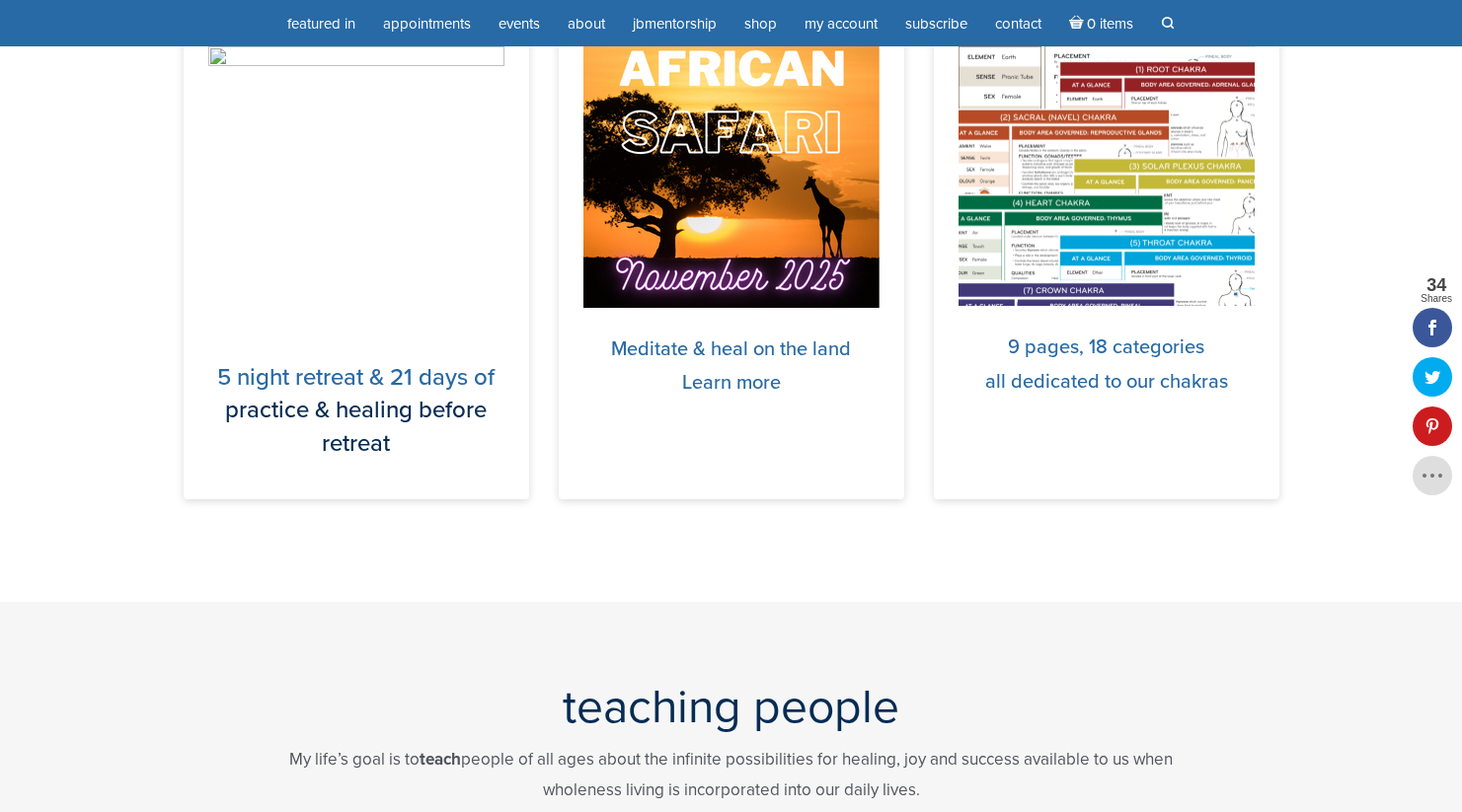 scroll, scrollTop: 1666, scrollLeft: 0, axis: vertical 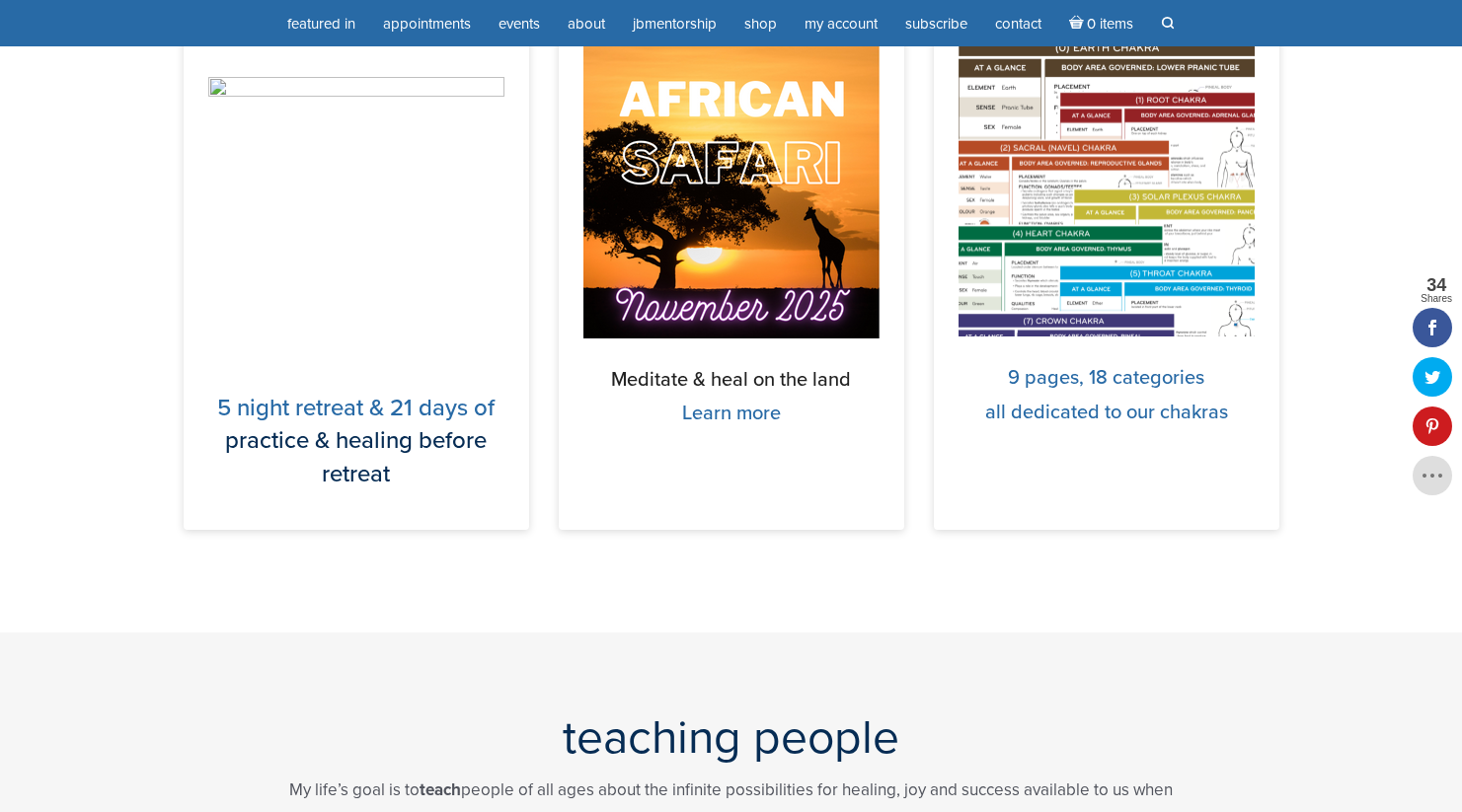 click on "Meditate & heal on the land" at bounding box center (731, 379) 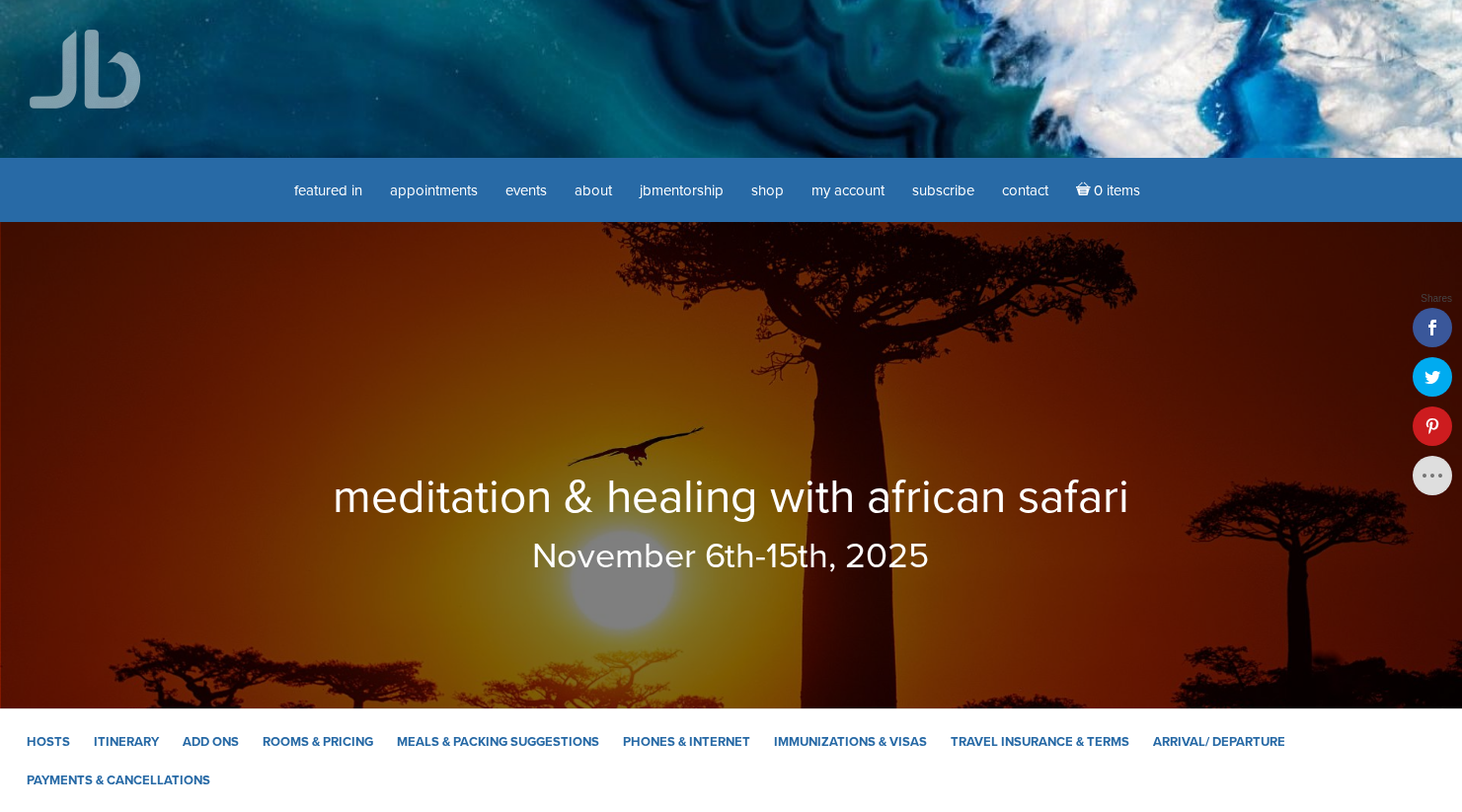 scroll, scrollTop: 0, scrollLeft: 0, axis: both 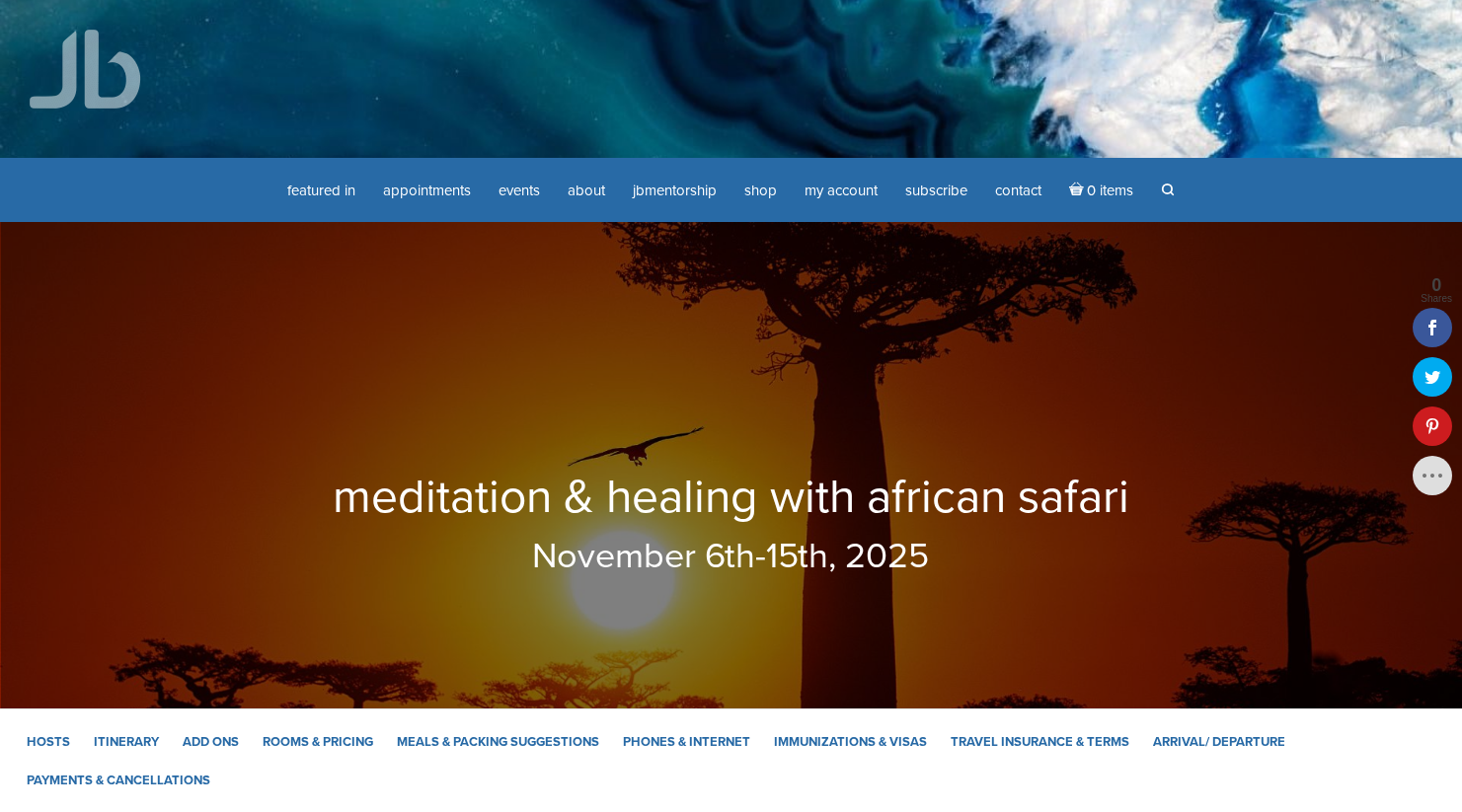 click at bounding box center [85, 69] 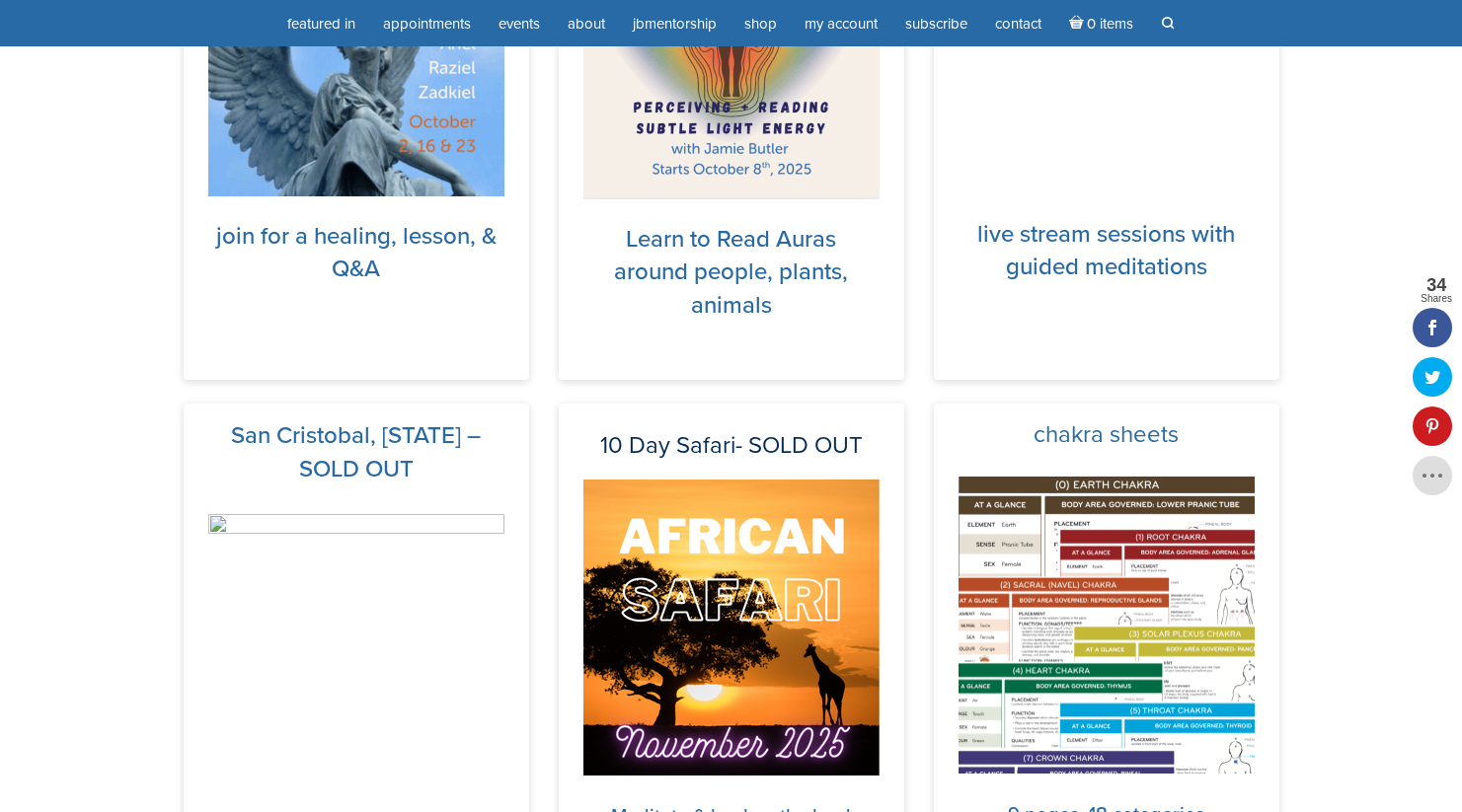scroll, scrollTop: 1255, scrollLeft: 0, axis: vertical 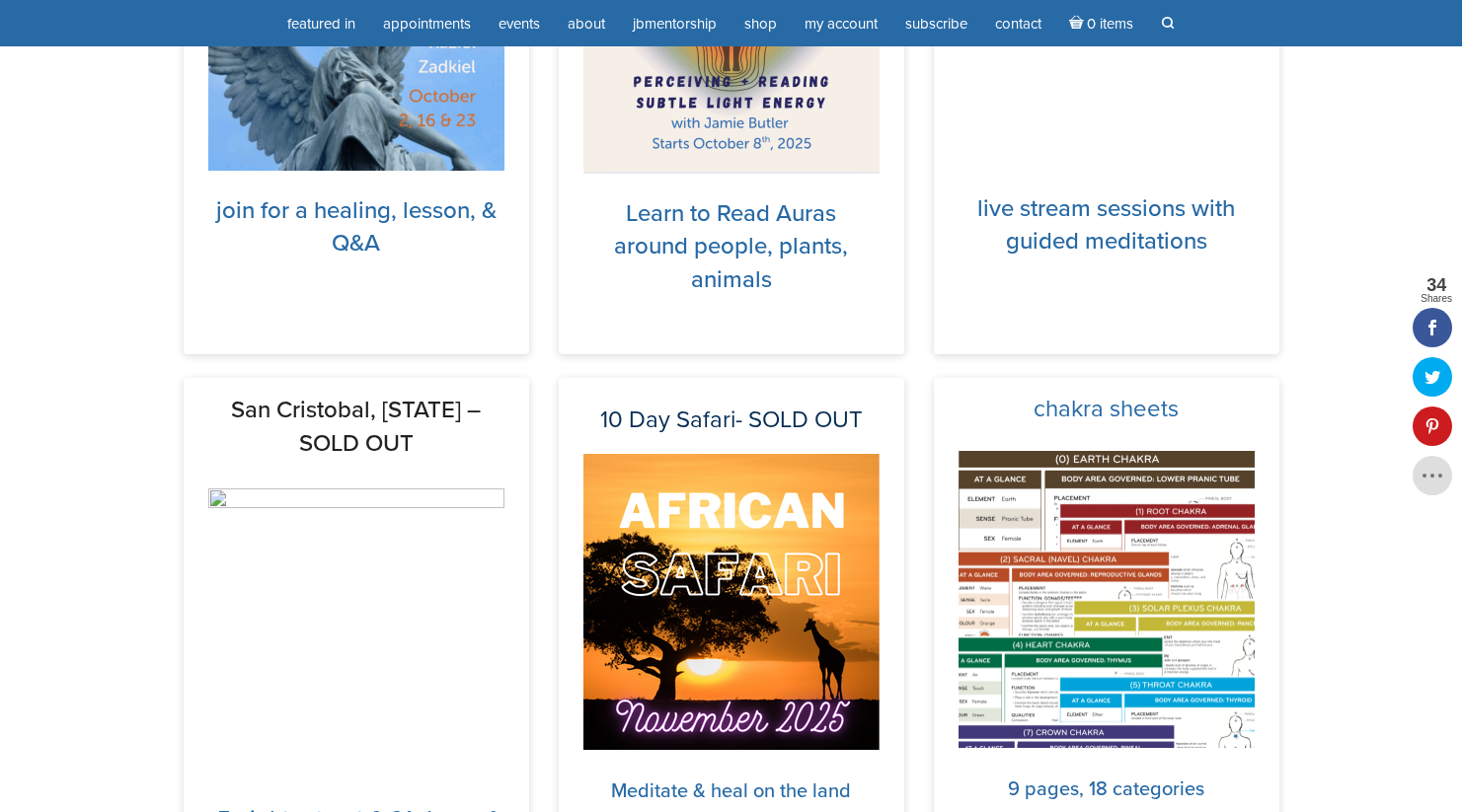 click on "San Cristobal, NM – SOLD OUT" at bounding box center (355, 426) 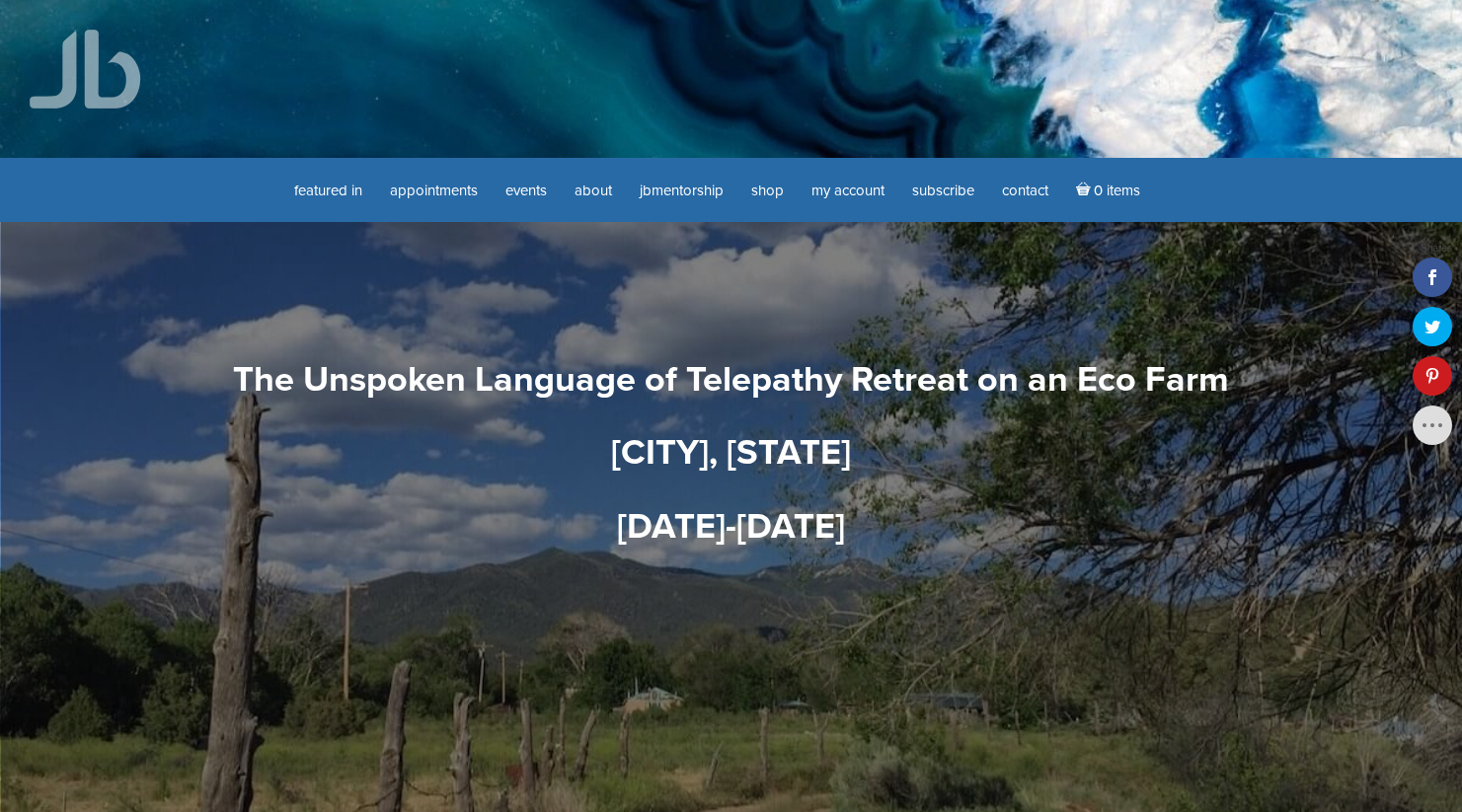 scroll, scrollTop: 0, scrollLeft: 0, axis: both 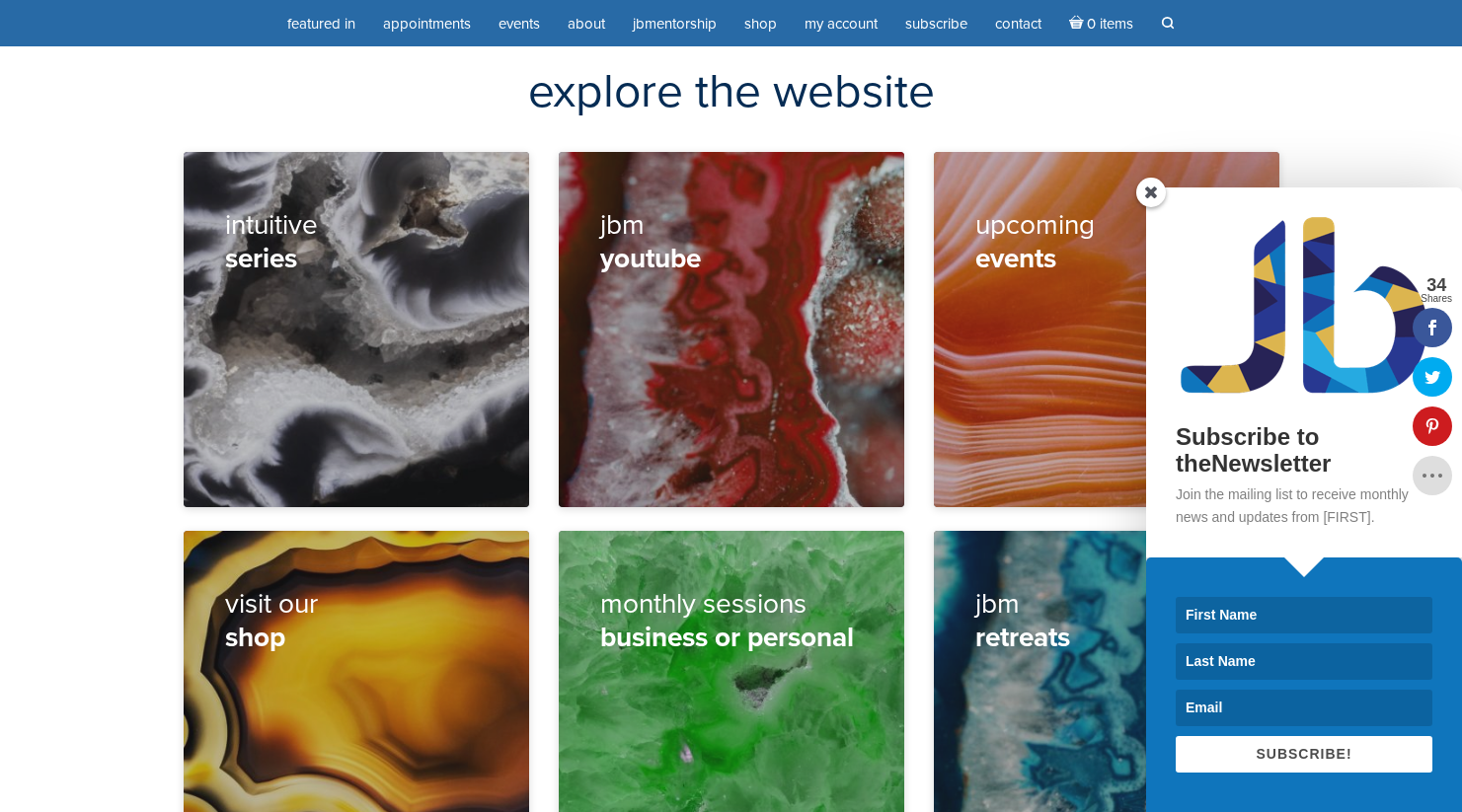 click at bounding box center (1151, 192) 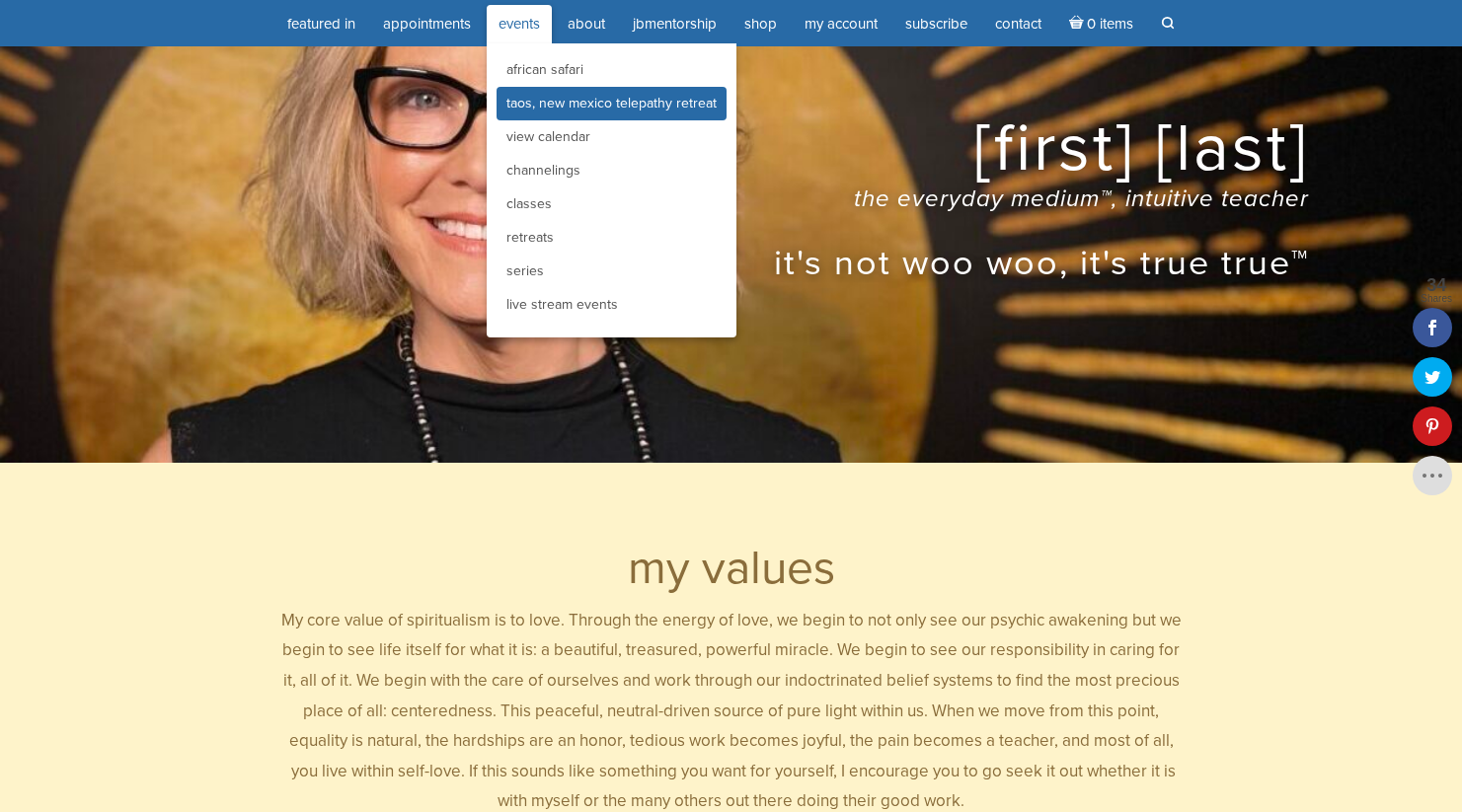 scroll, scrollTop: 87, scrollLeft: 0, axis: vertical 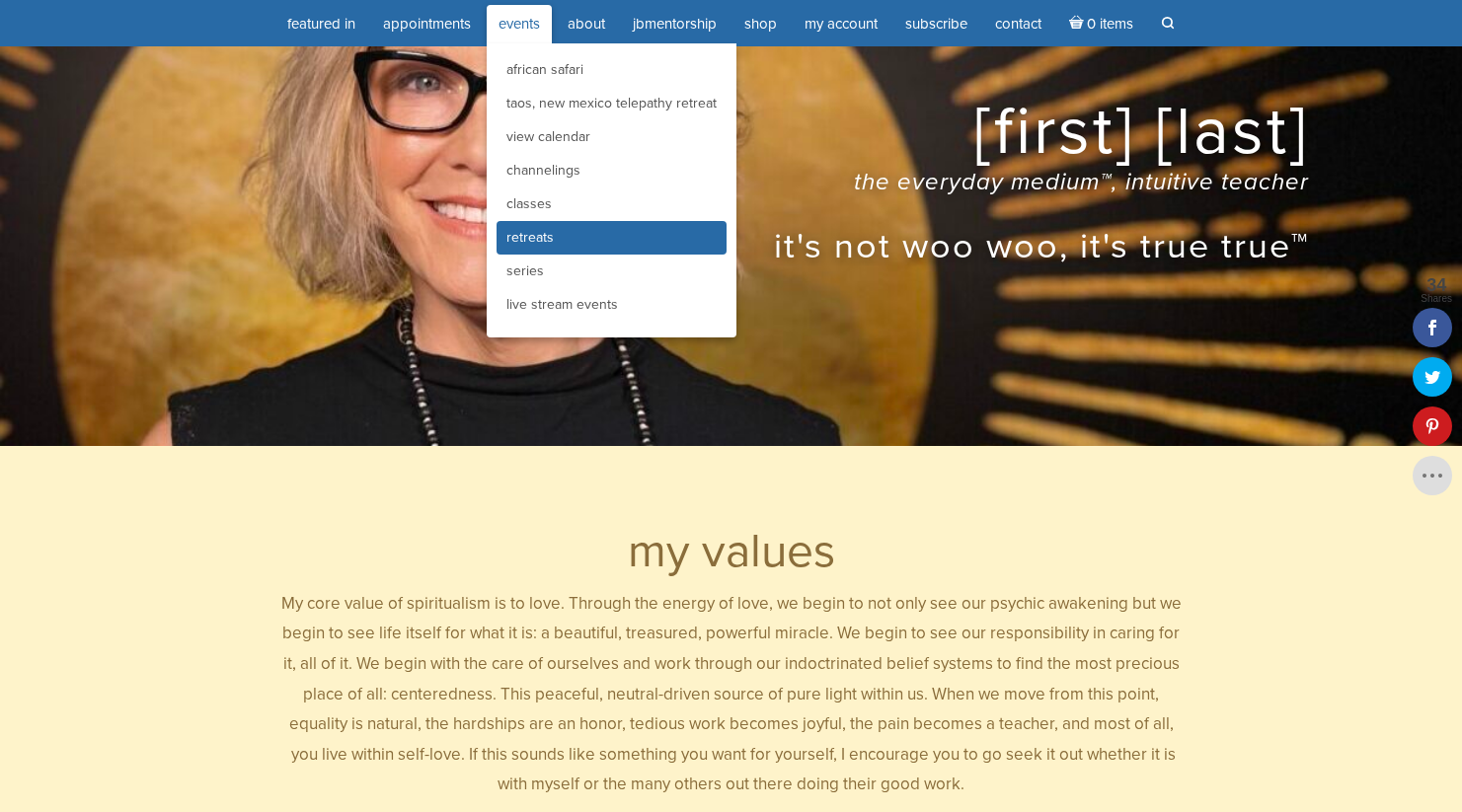click on "Retreats" at bounding box center (530, 237) 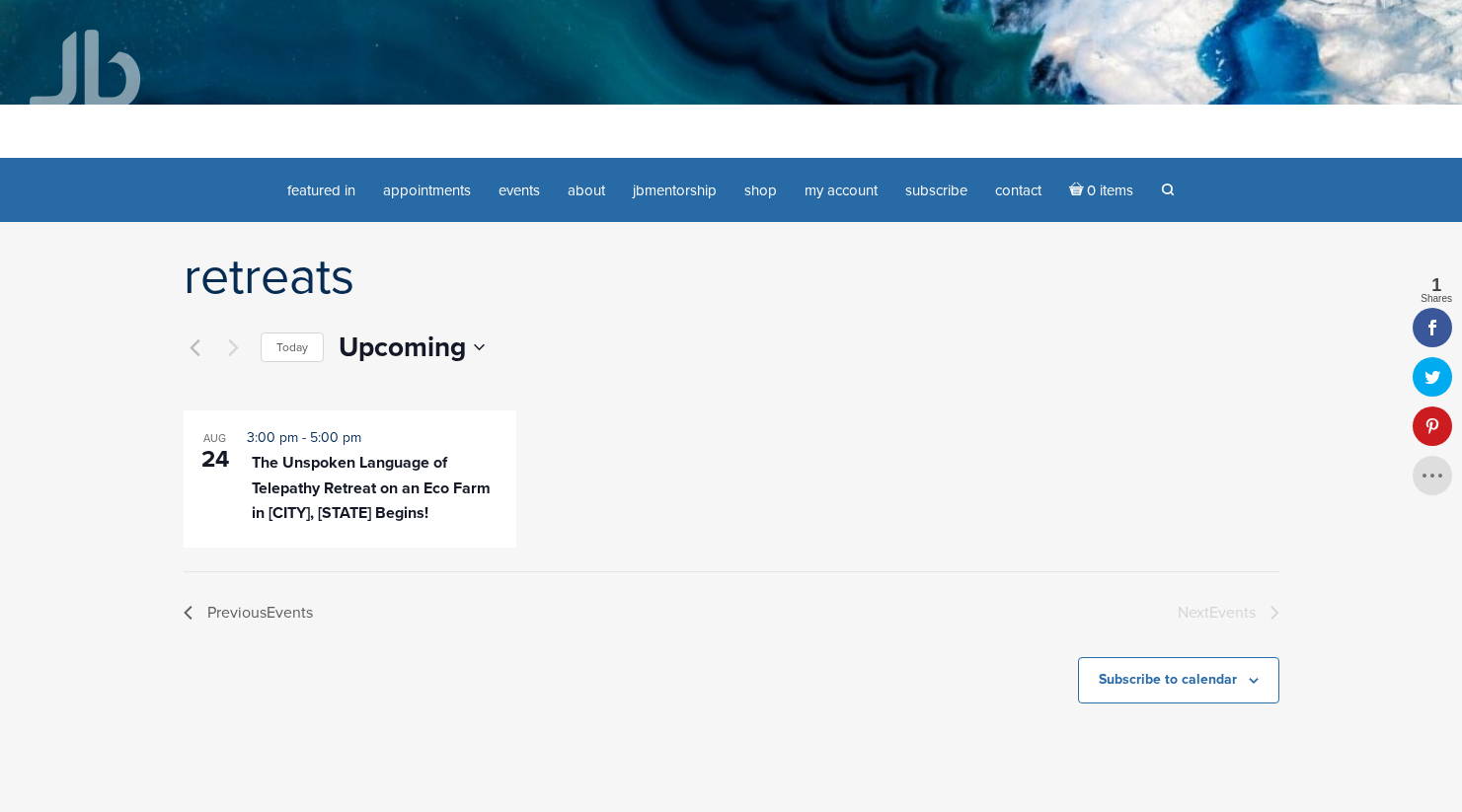 scroll, scrollTop: 0, scrollLeft: 0, axis: both 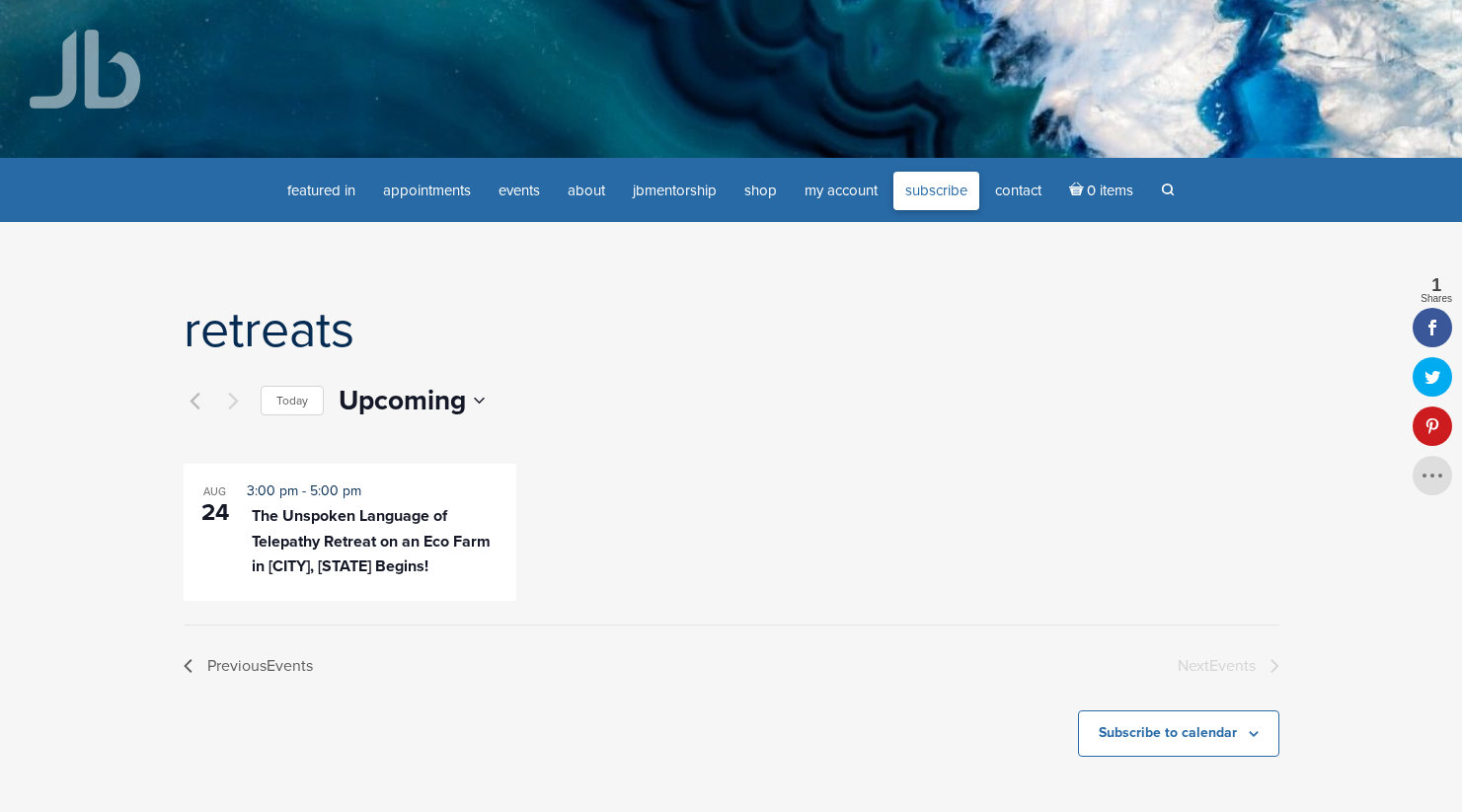 click on "Subscribe" at bounding box center [936, 190] 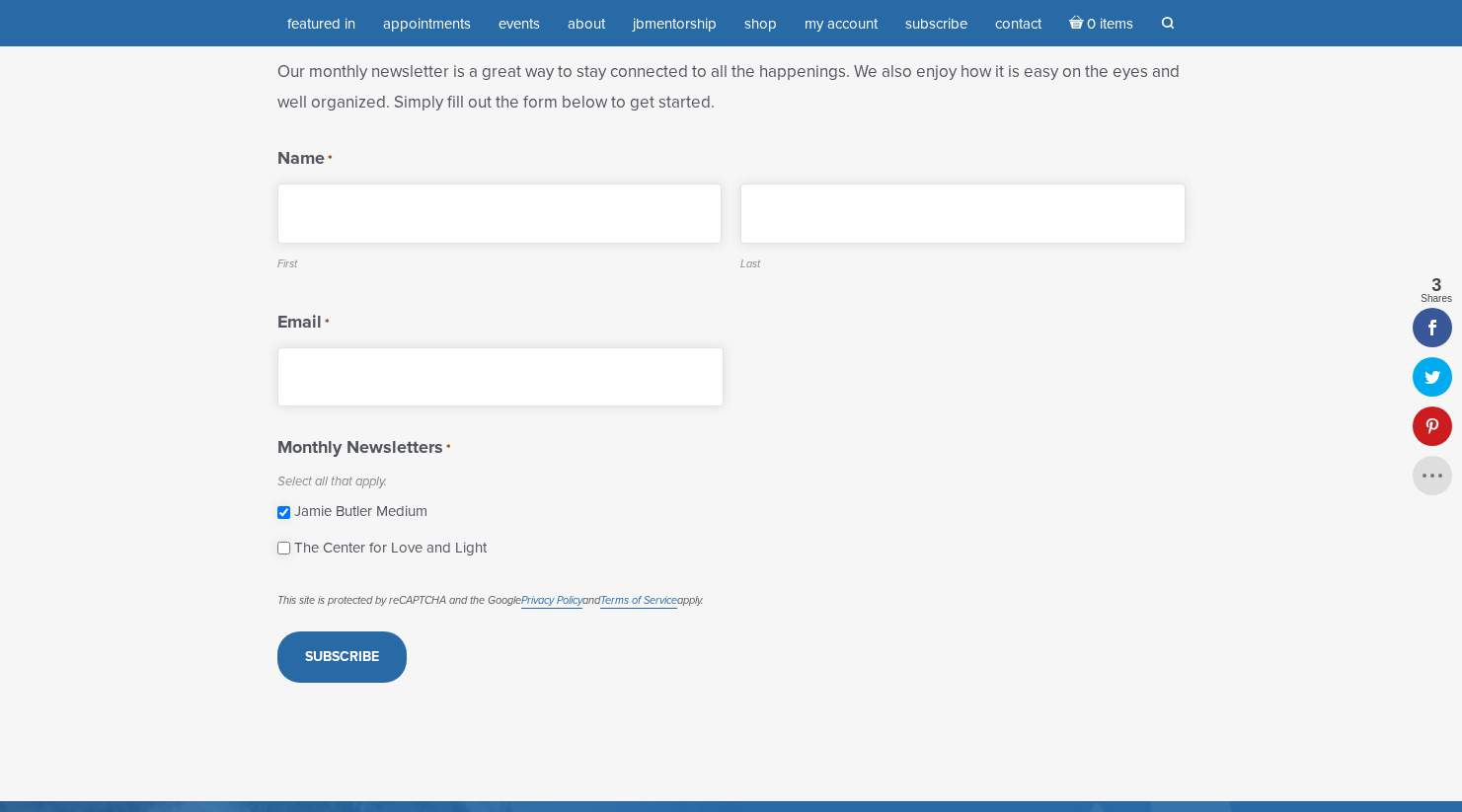 scroll, scrollTop: 262, scrollLeft: 0, axis: vertical 